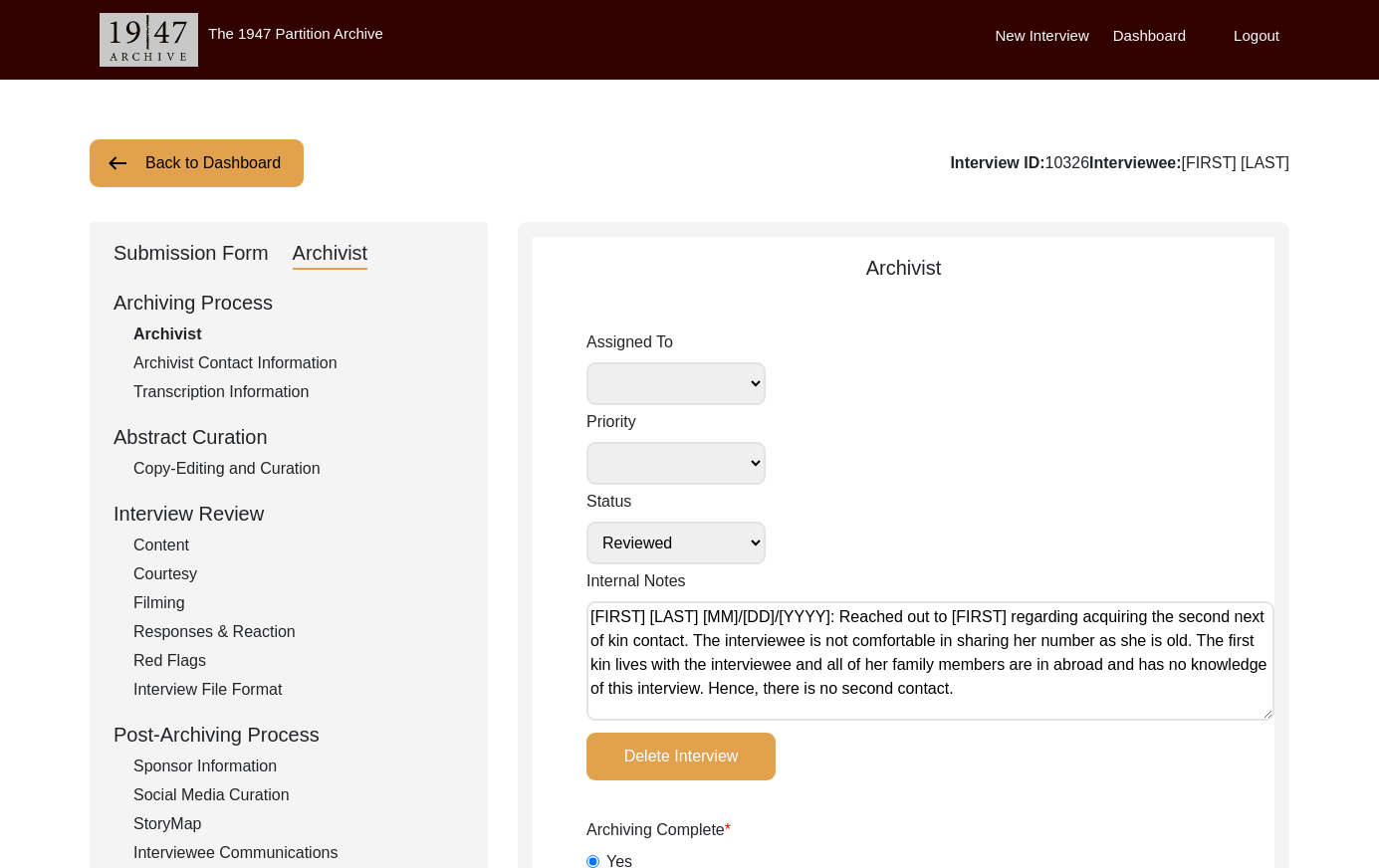 select on "Reviewed" 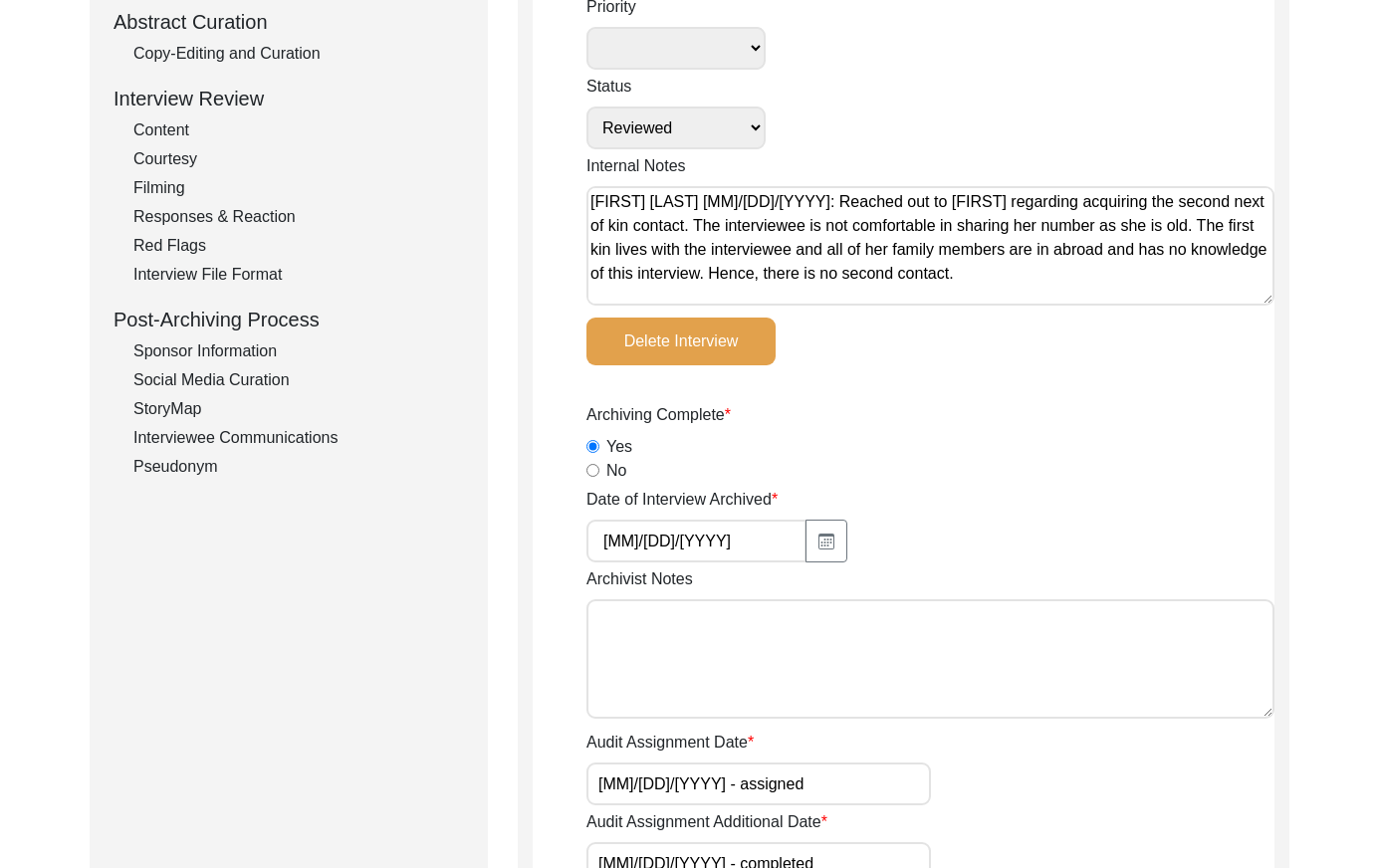 scroll, scrollTop: 0, scrollLeft: 0, axis: both 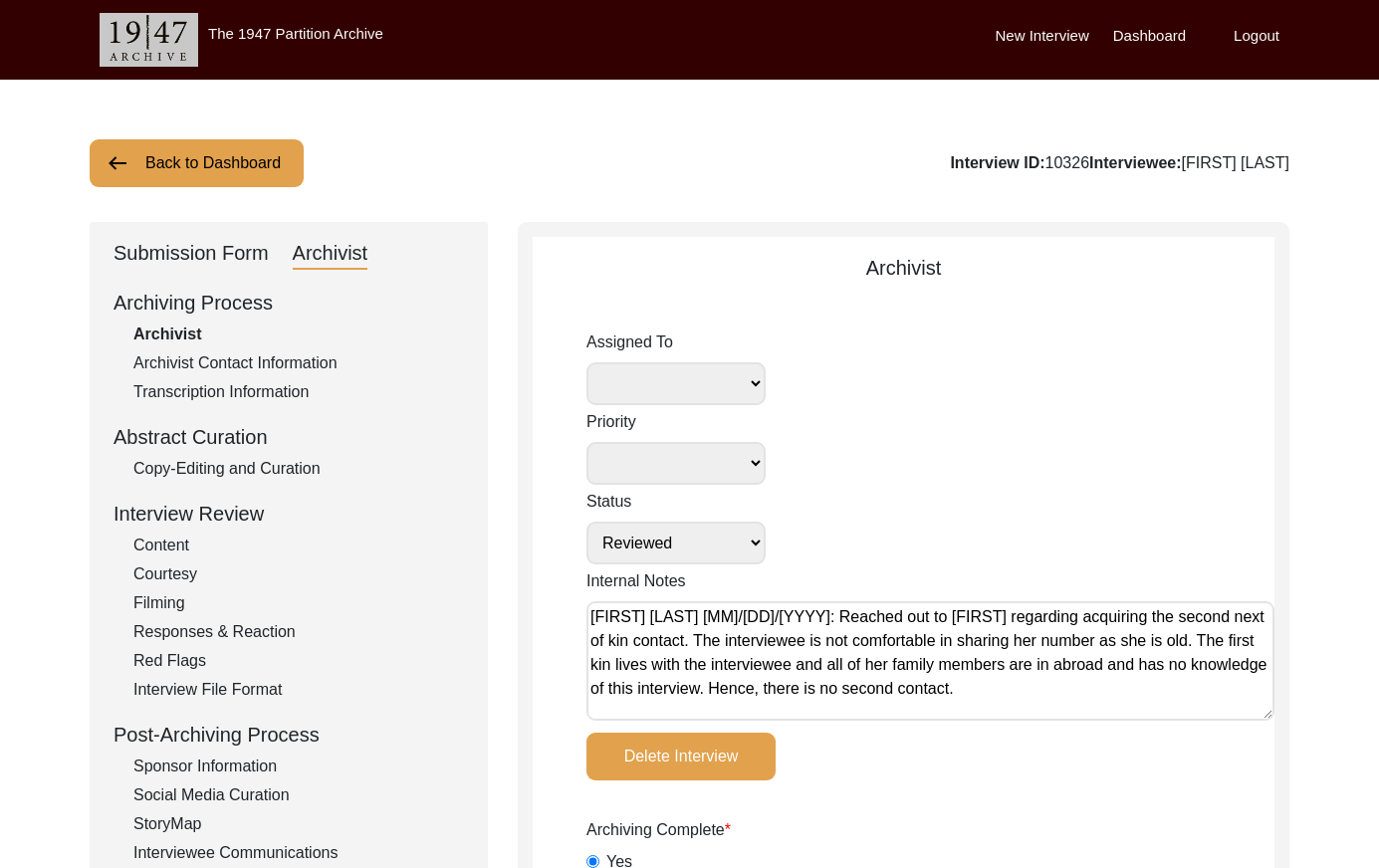 click on "Back to Dashboard" 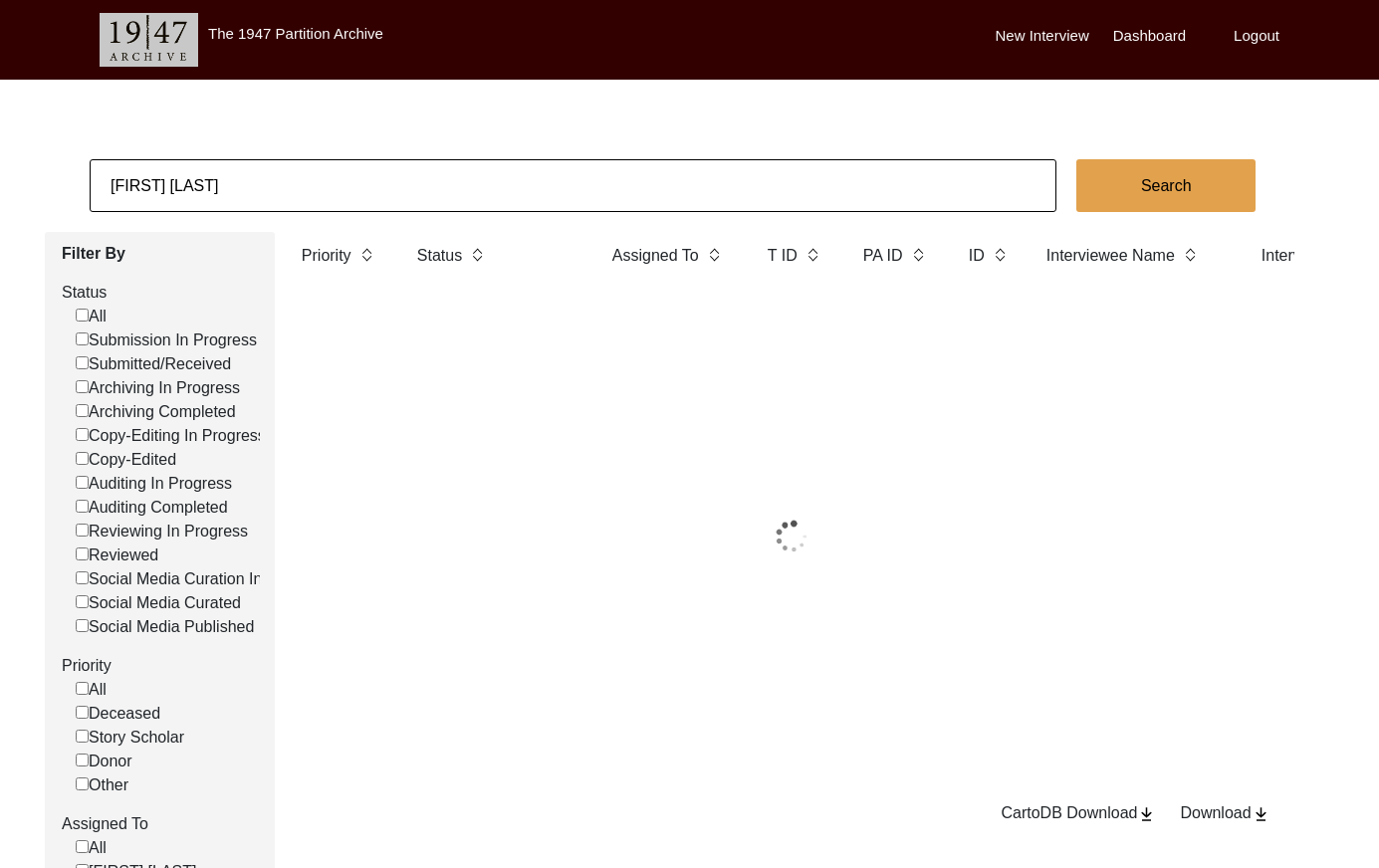 click on "[FIRST] [LAST]" 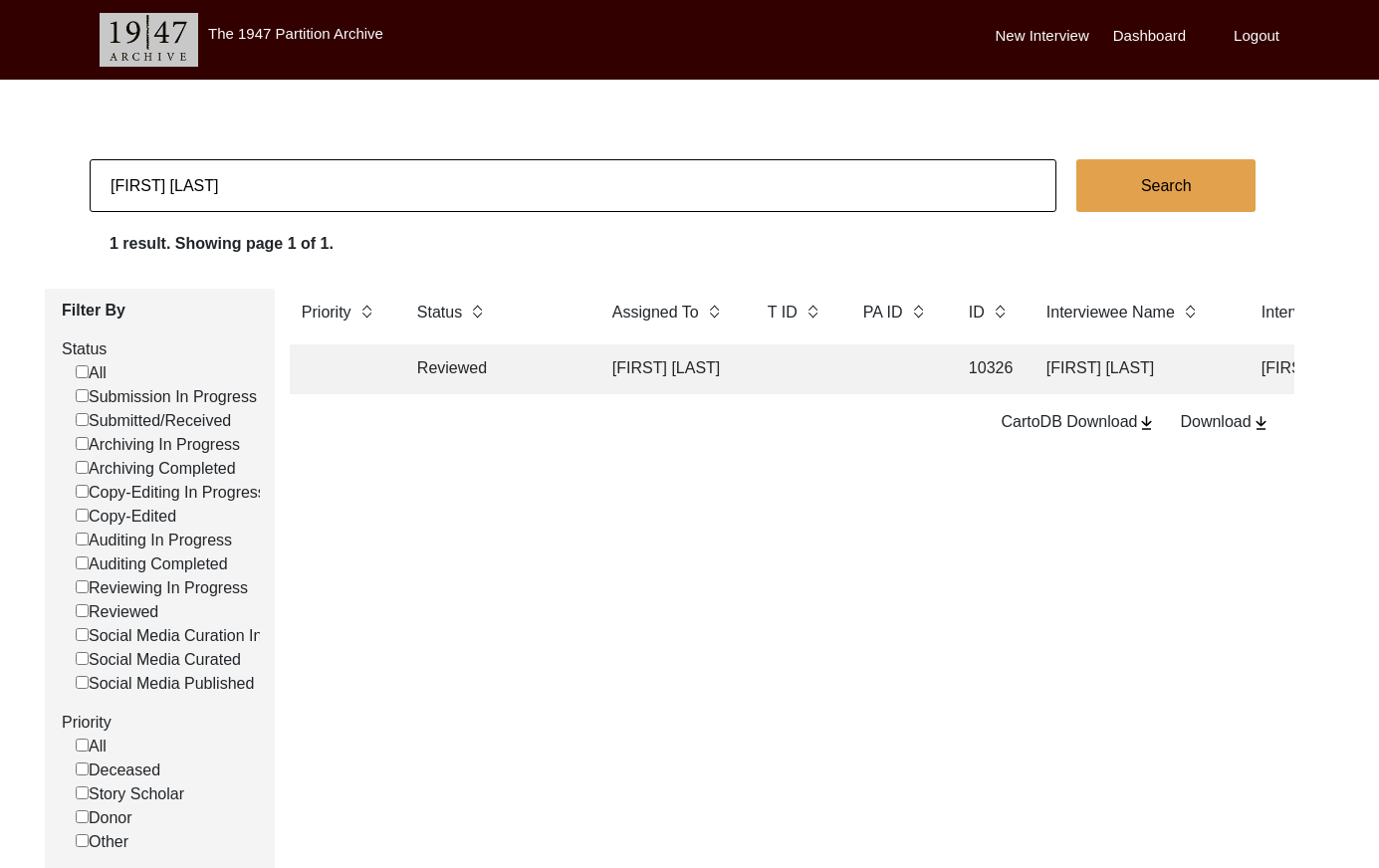 click on "[FIRST] [LAST]" 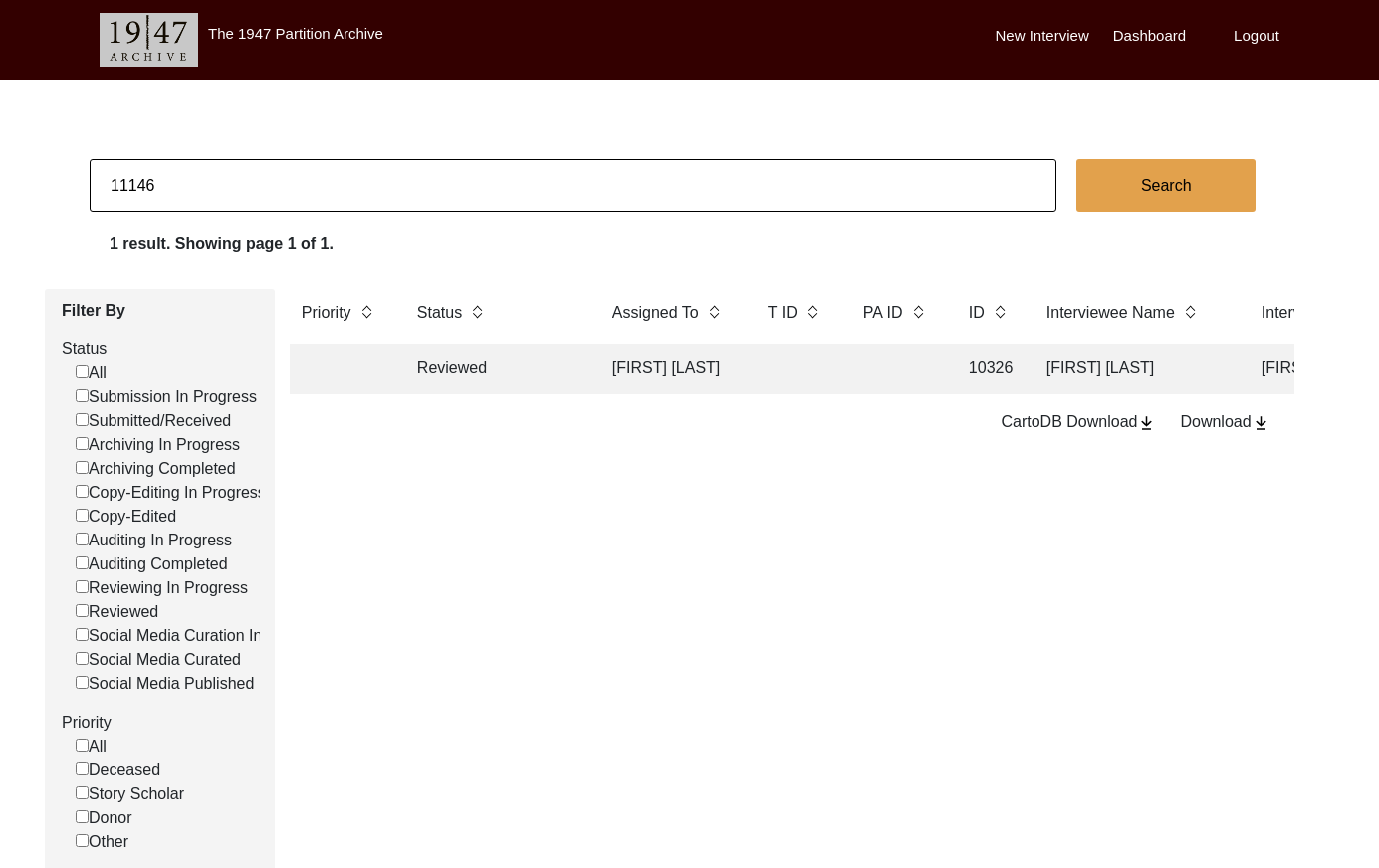type on "11146" 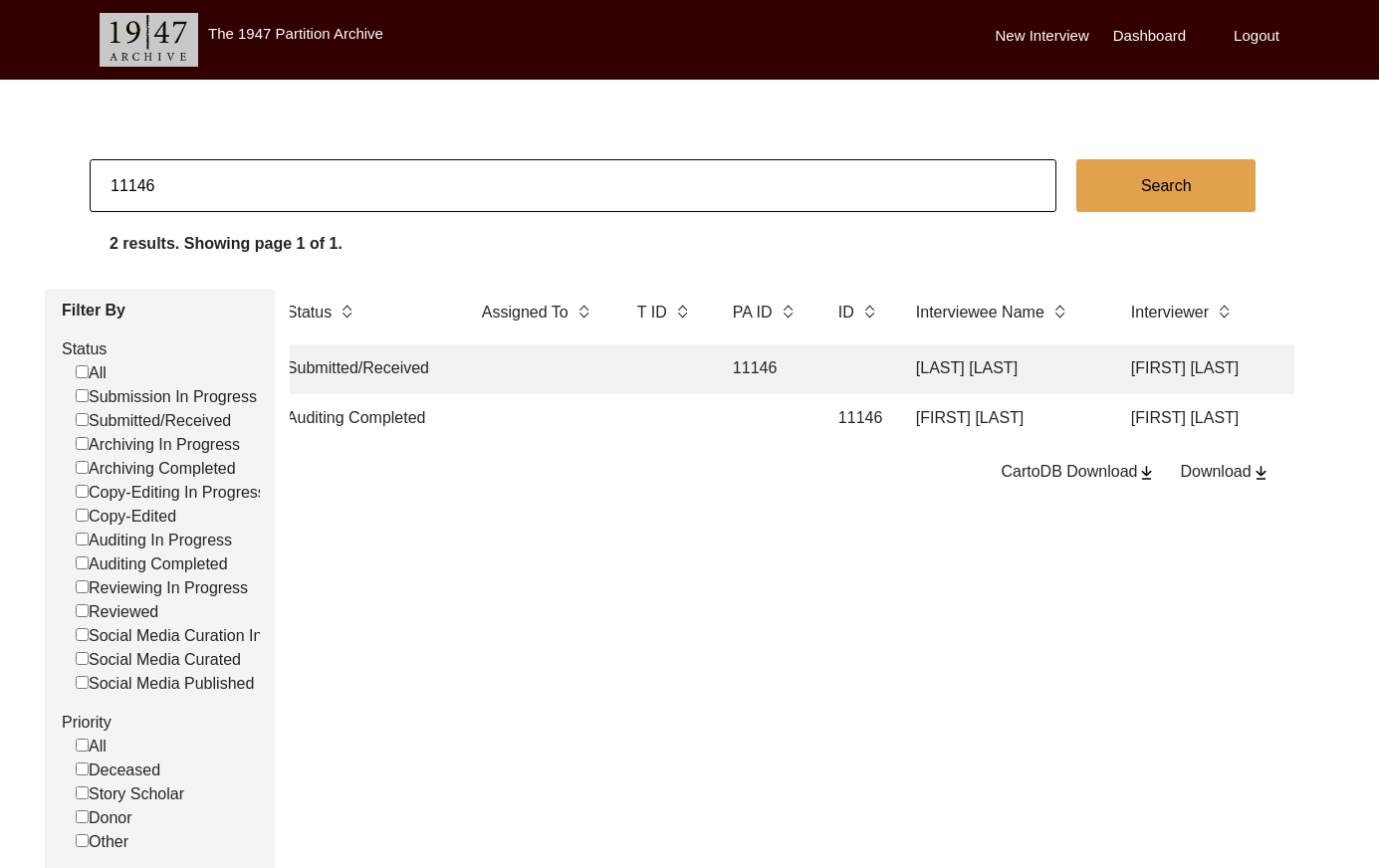 scroll, scrollTop: 0, scrollLeft: 129, axis: horizontal 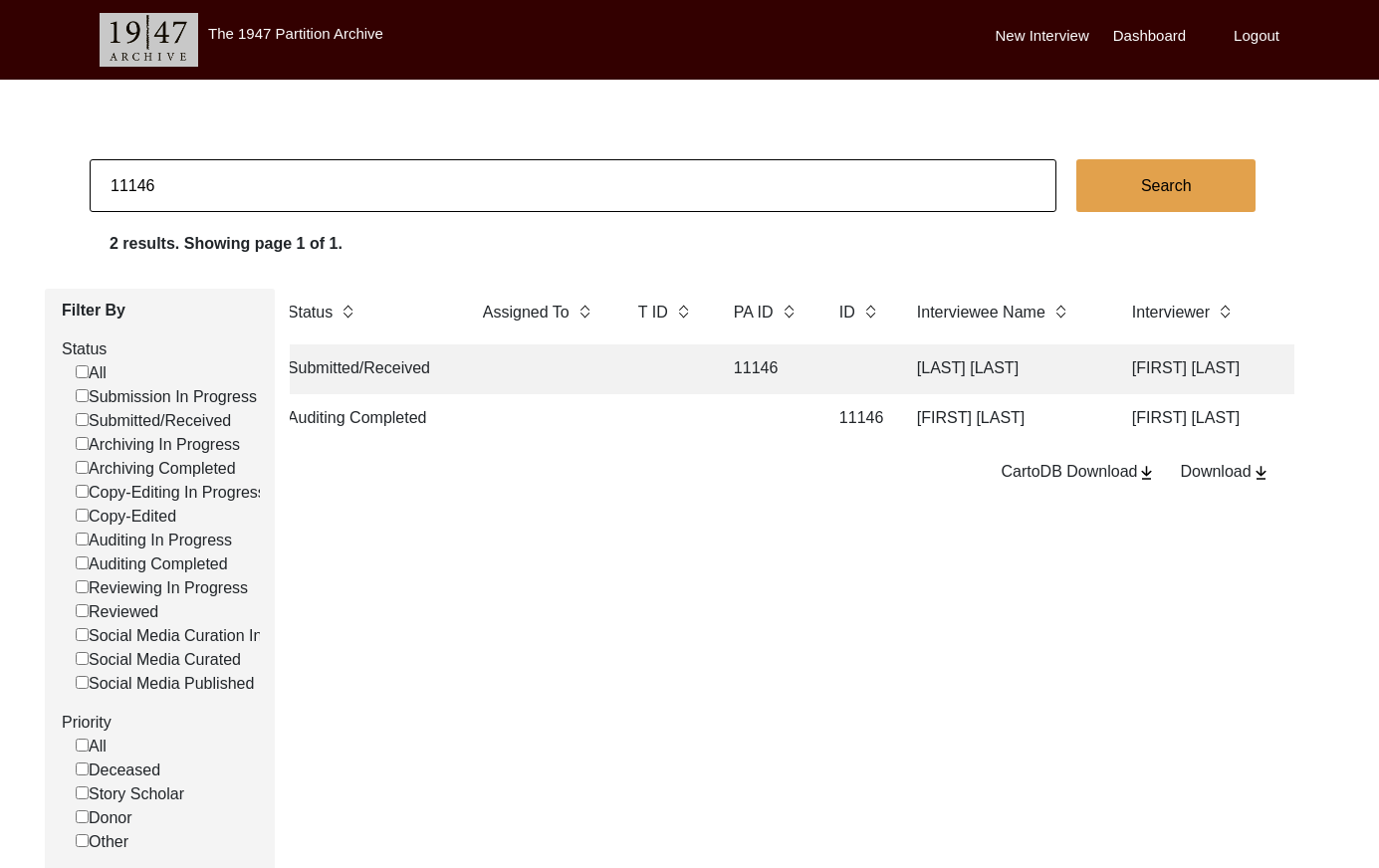 click on "[LAST] [LAST]" 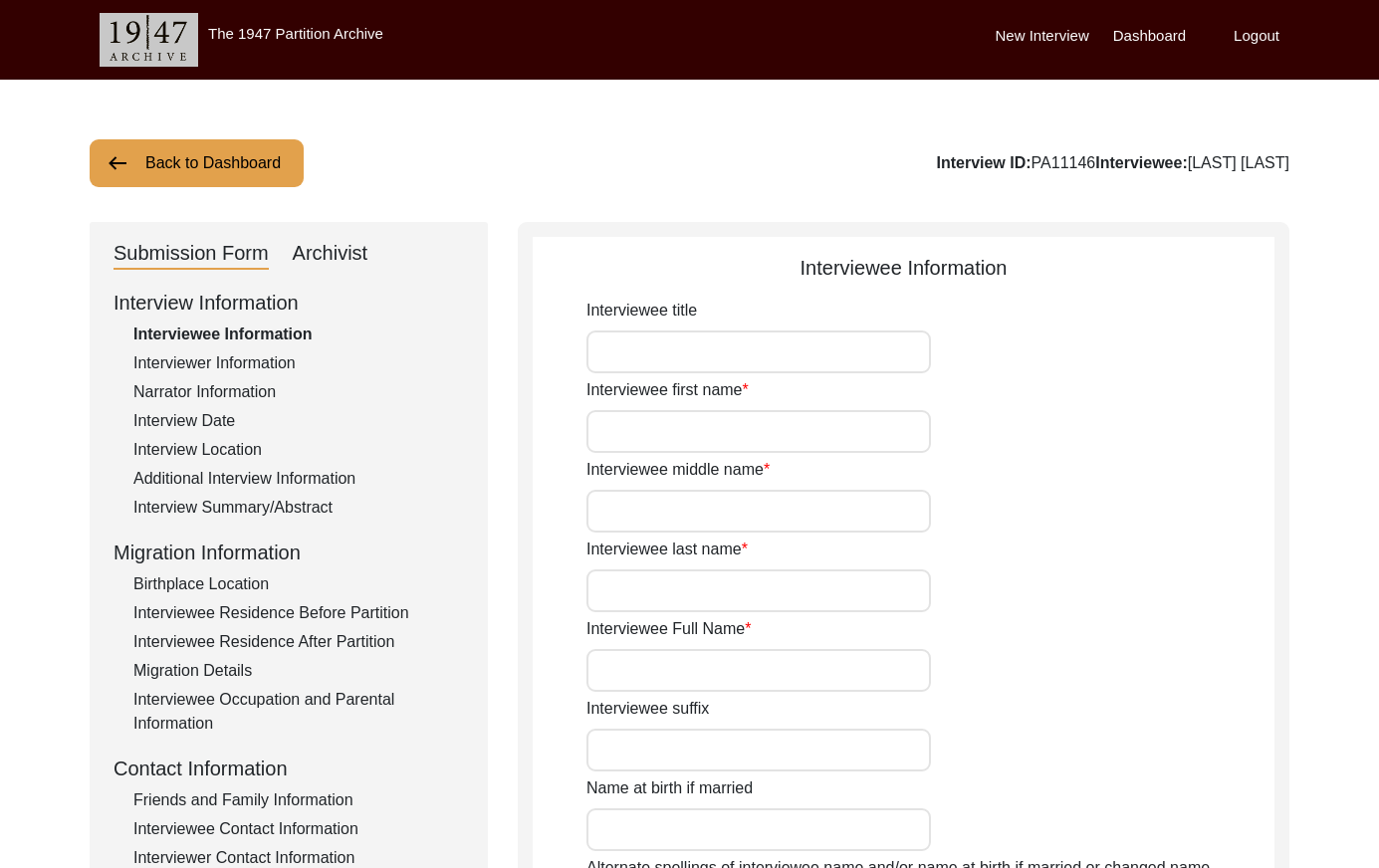 type on "NA" 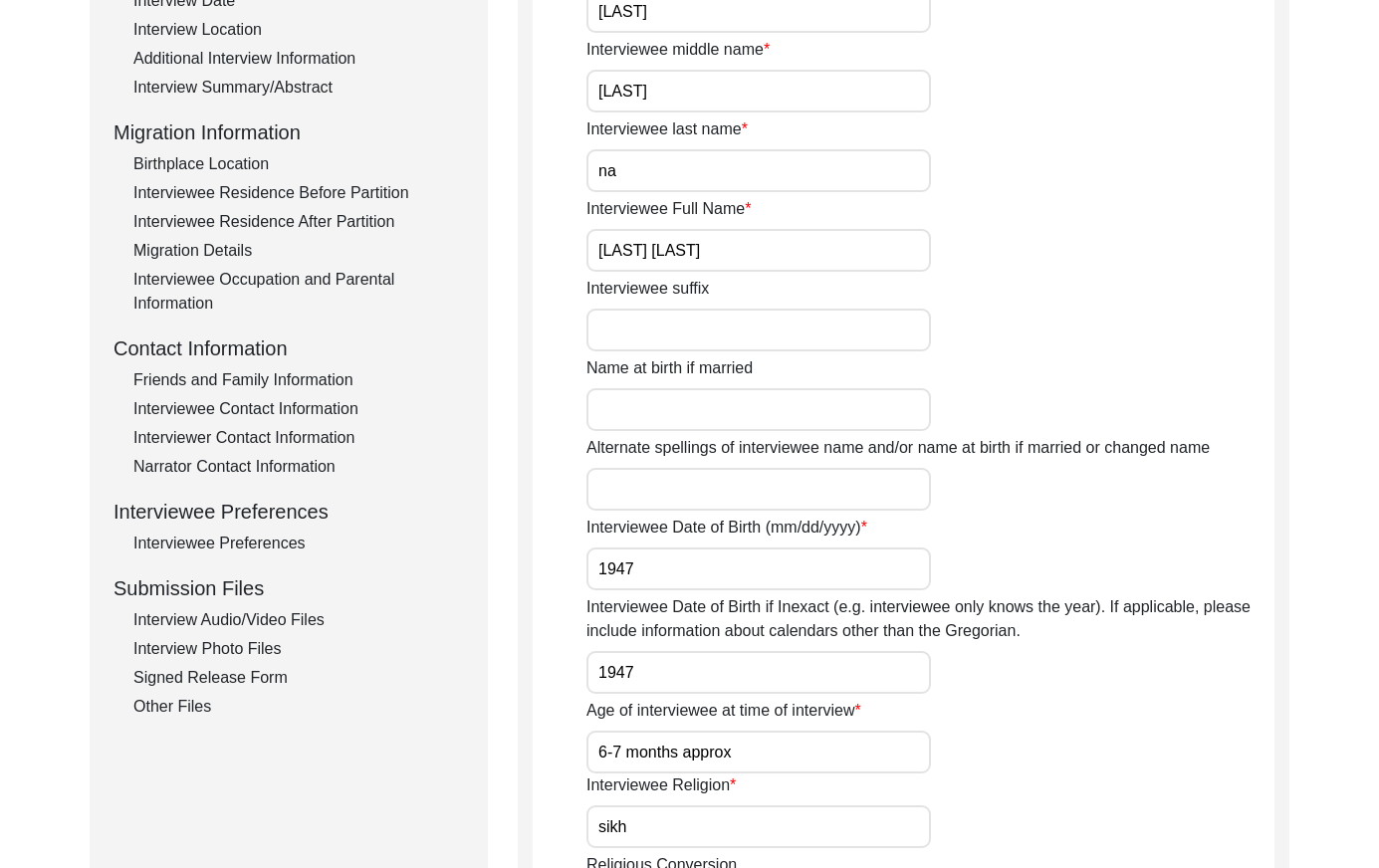 scroll, scrollTop: 550, scrollLeft: 0, axis: vertical 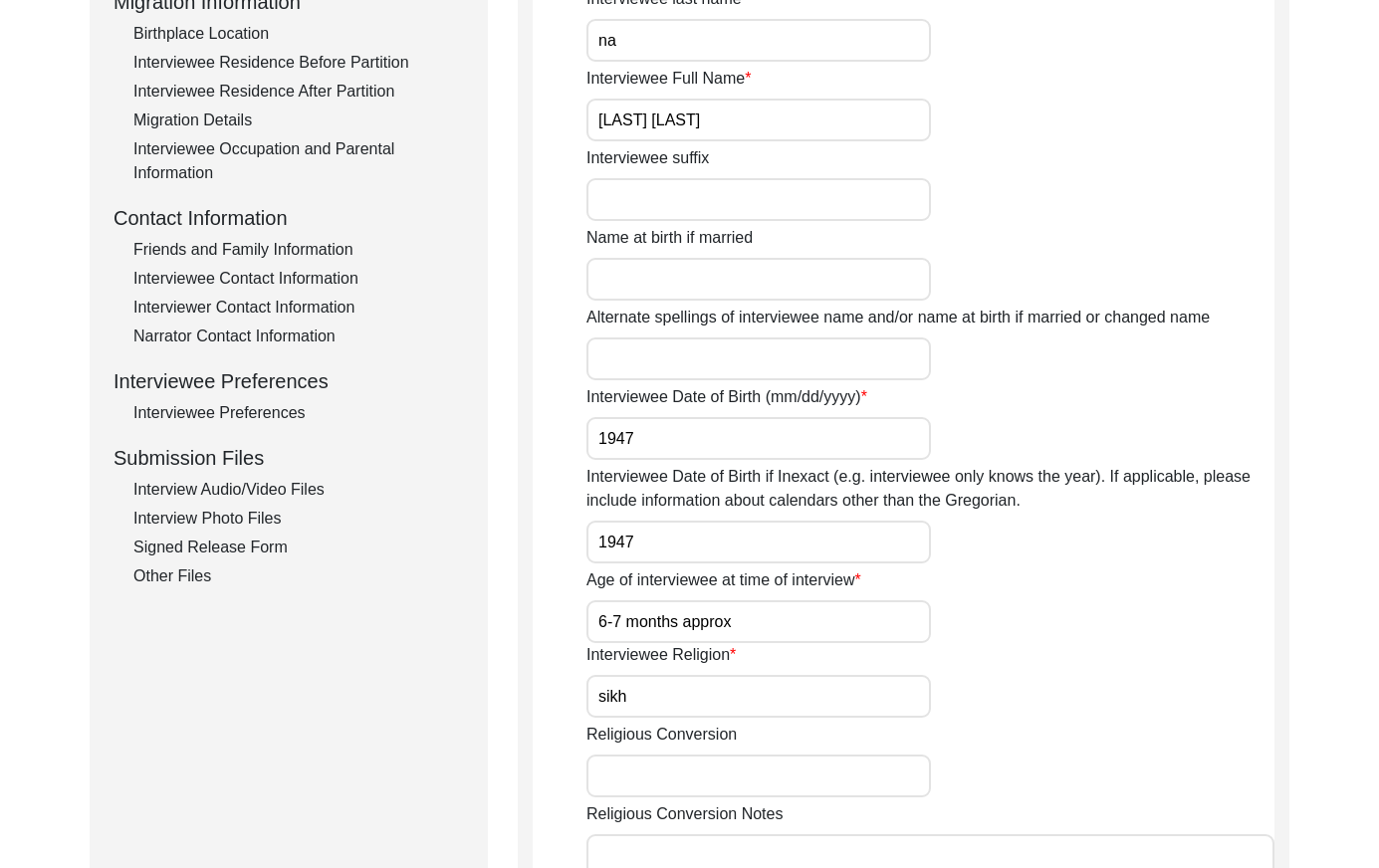 click on "Interview Photo Files" 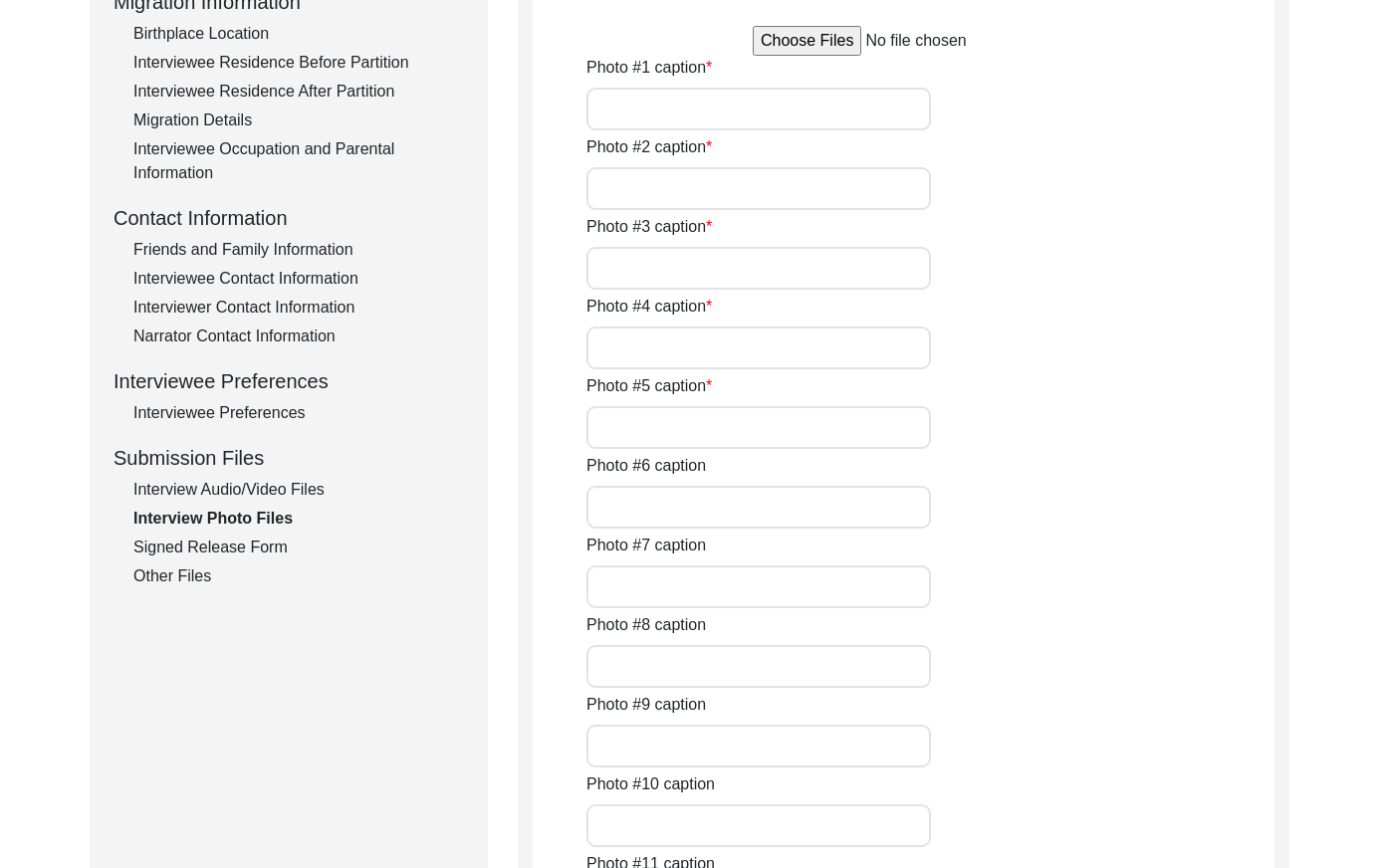 type on "A pic of [LAST] [LAST]" 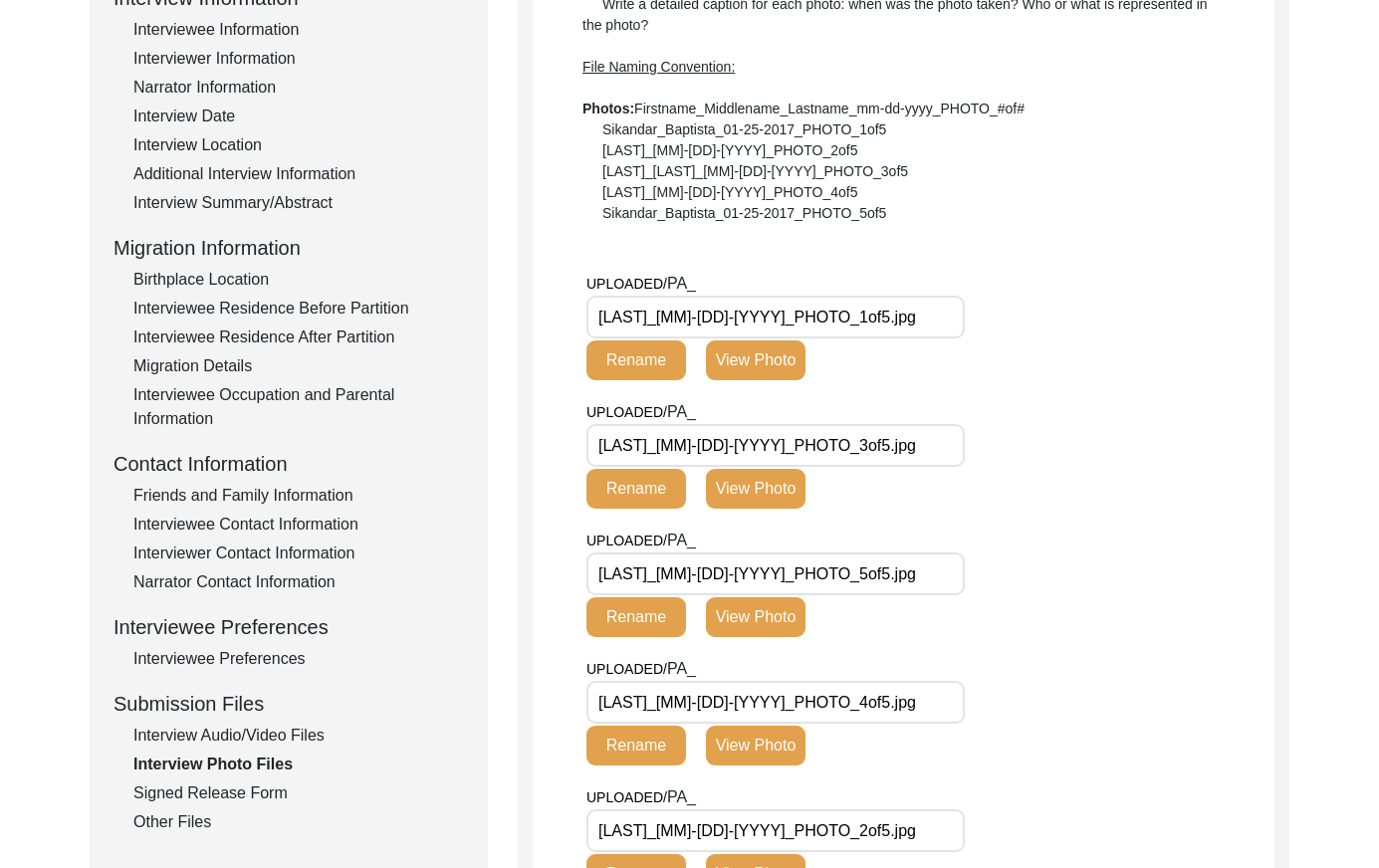 scroll, scrollTop: 346, scrollLeft: 0, axis: vertical 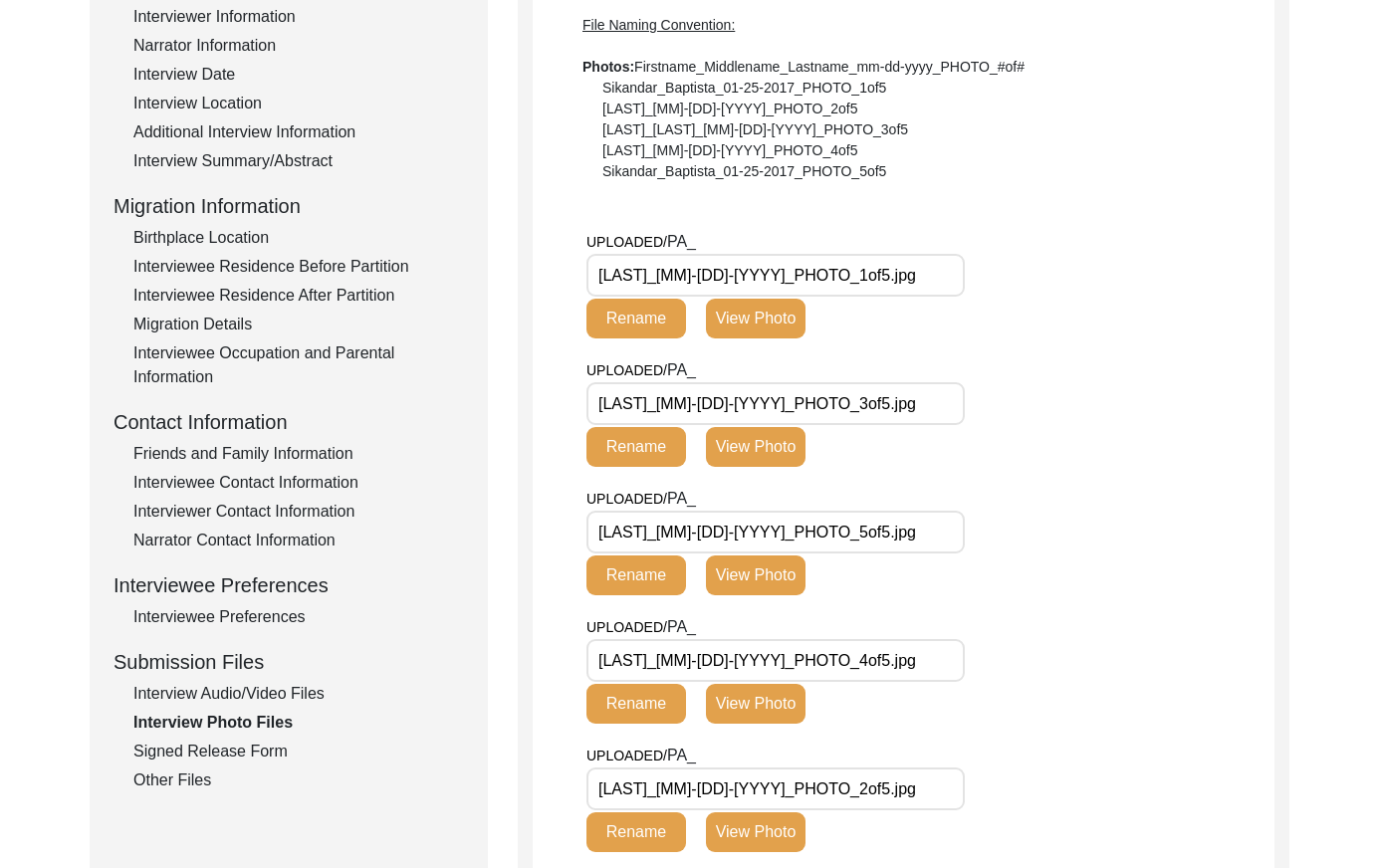 click on "View Photo" 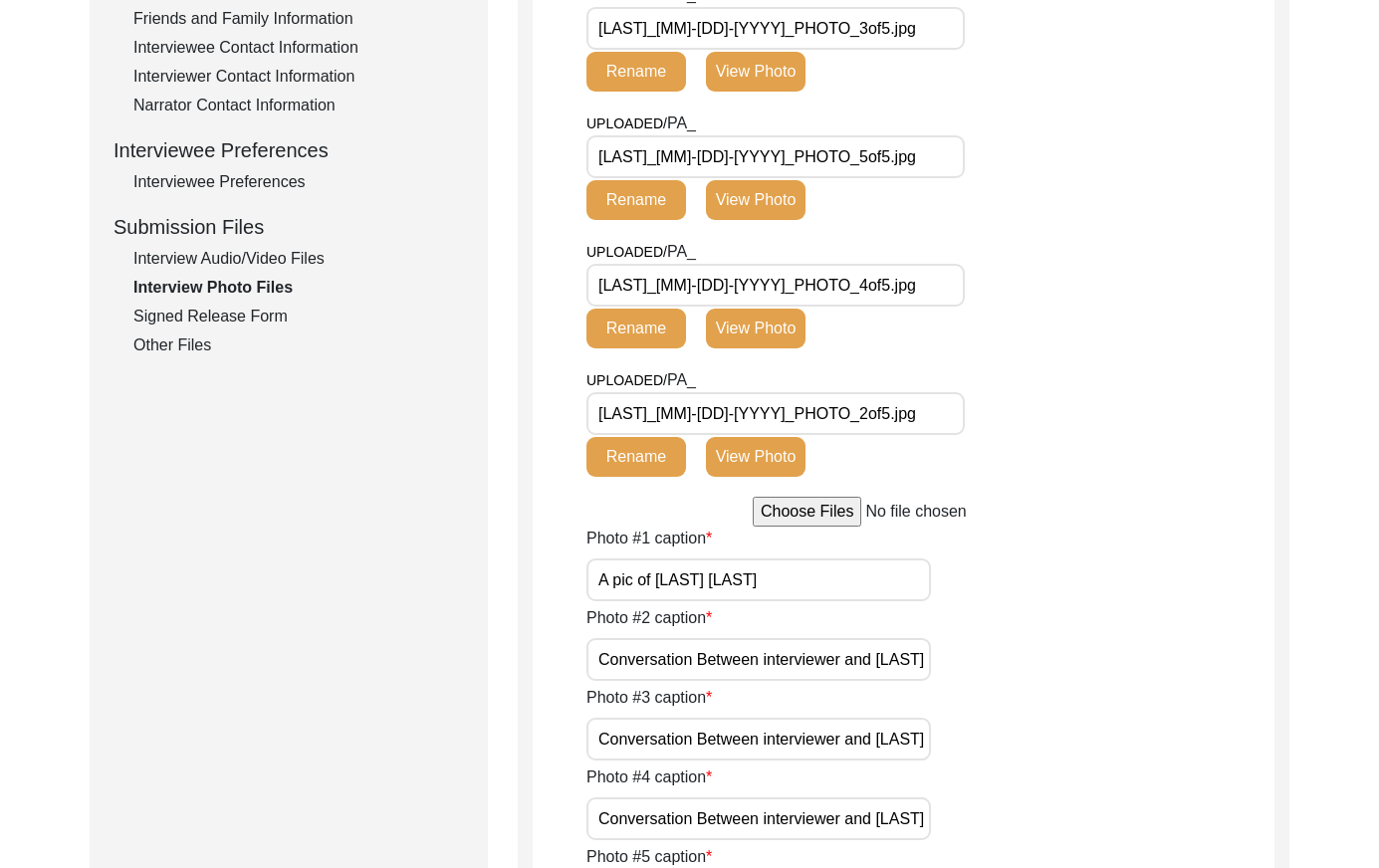 click on "View Photo" 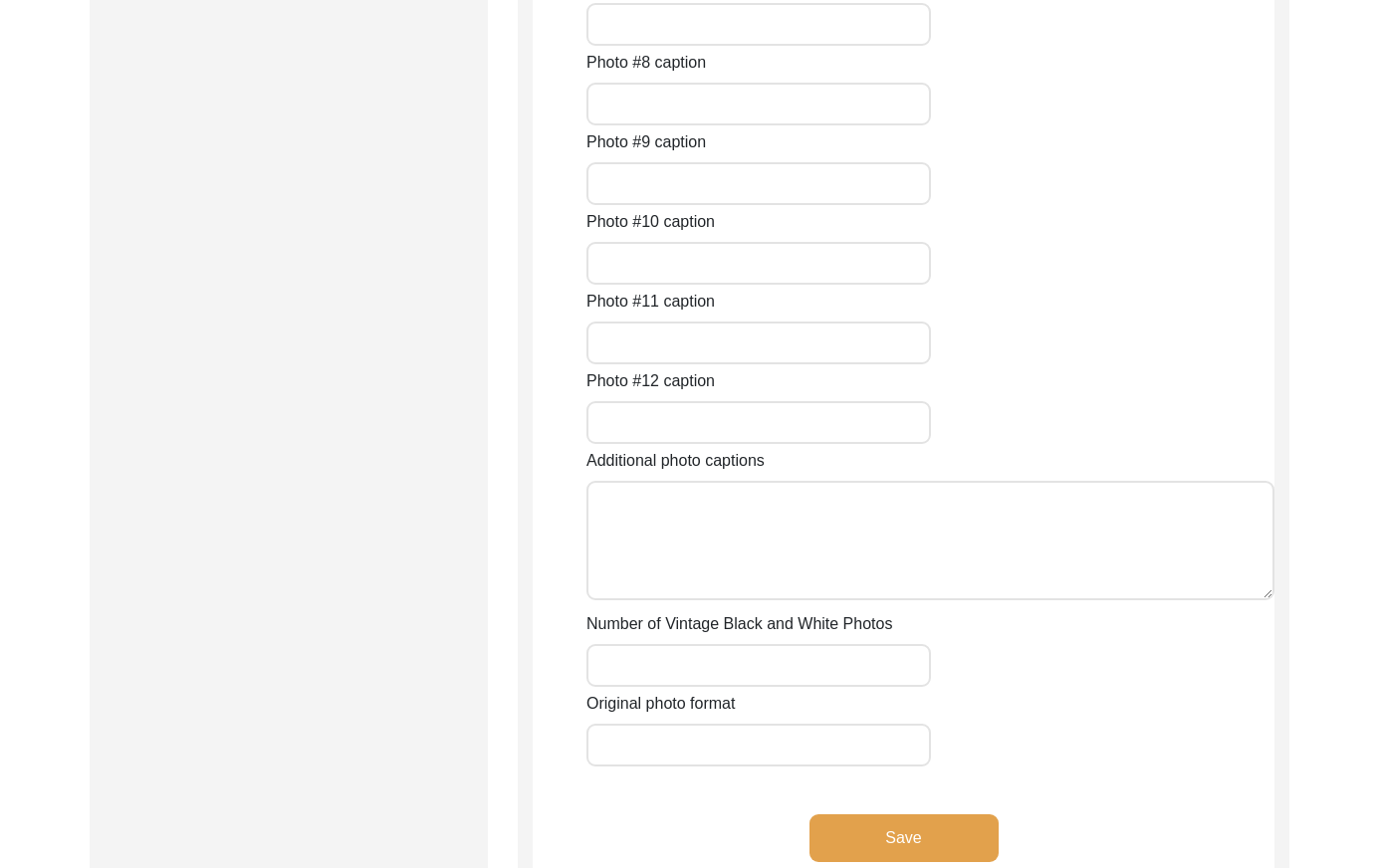 scroll, scrollTop: 1810, scrollLeft: 0, axis: vertical 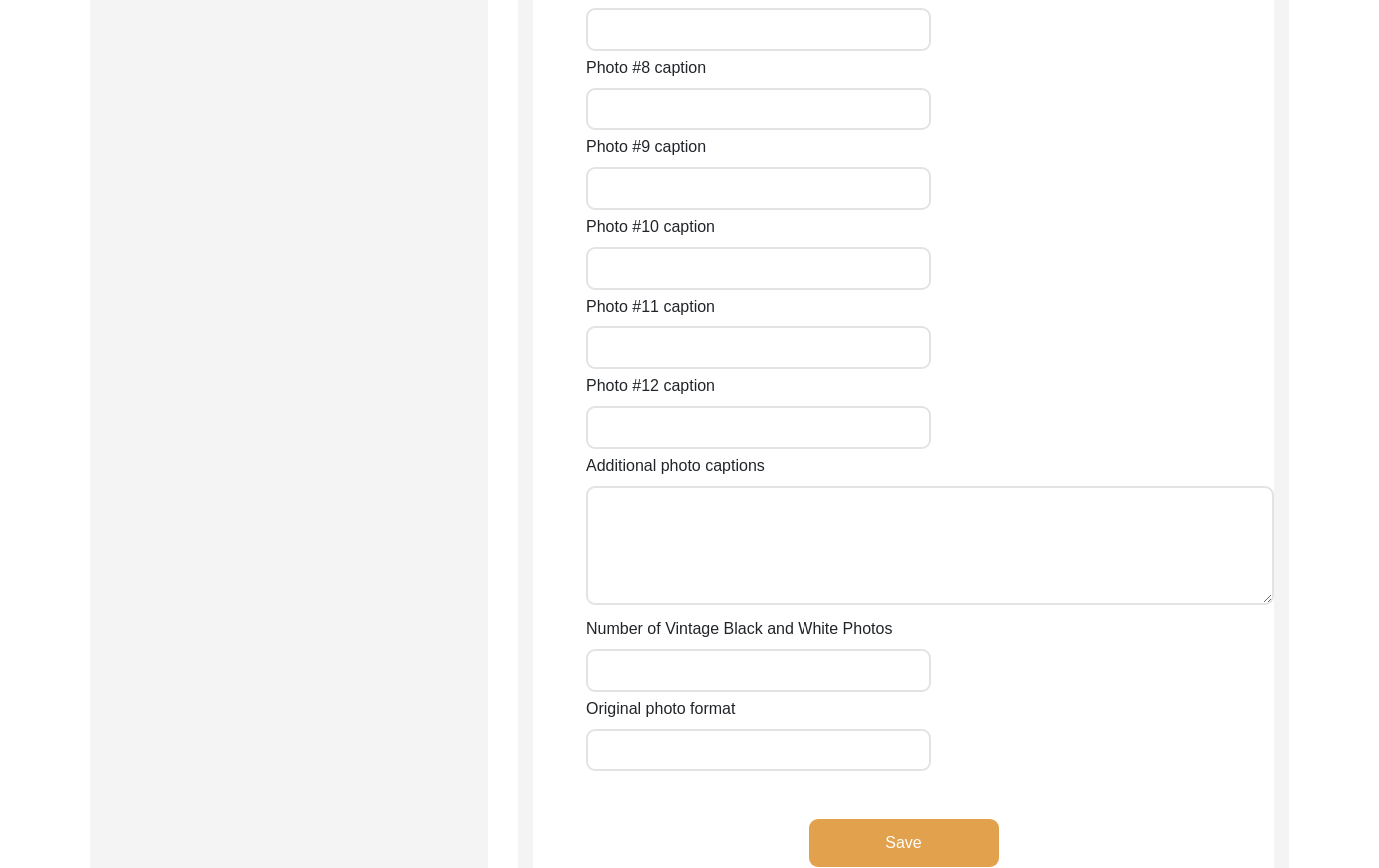 drag, startPoint x: 779, startPoint y: 426, endPoint x: 887, endPoint y: 408, distance: 109.48973 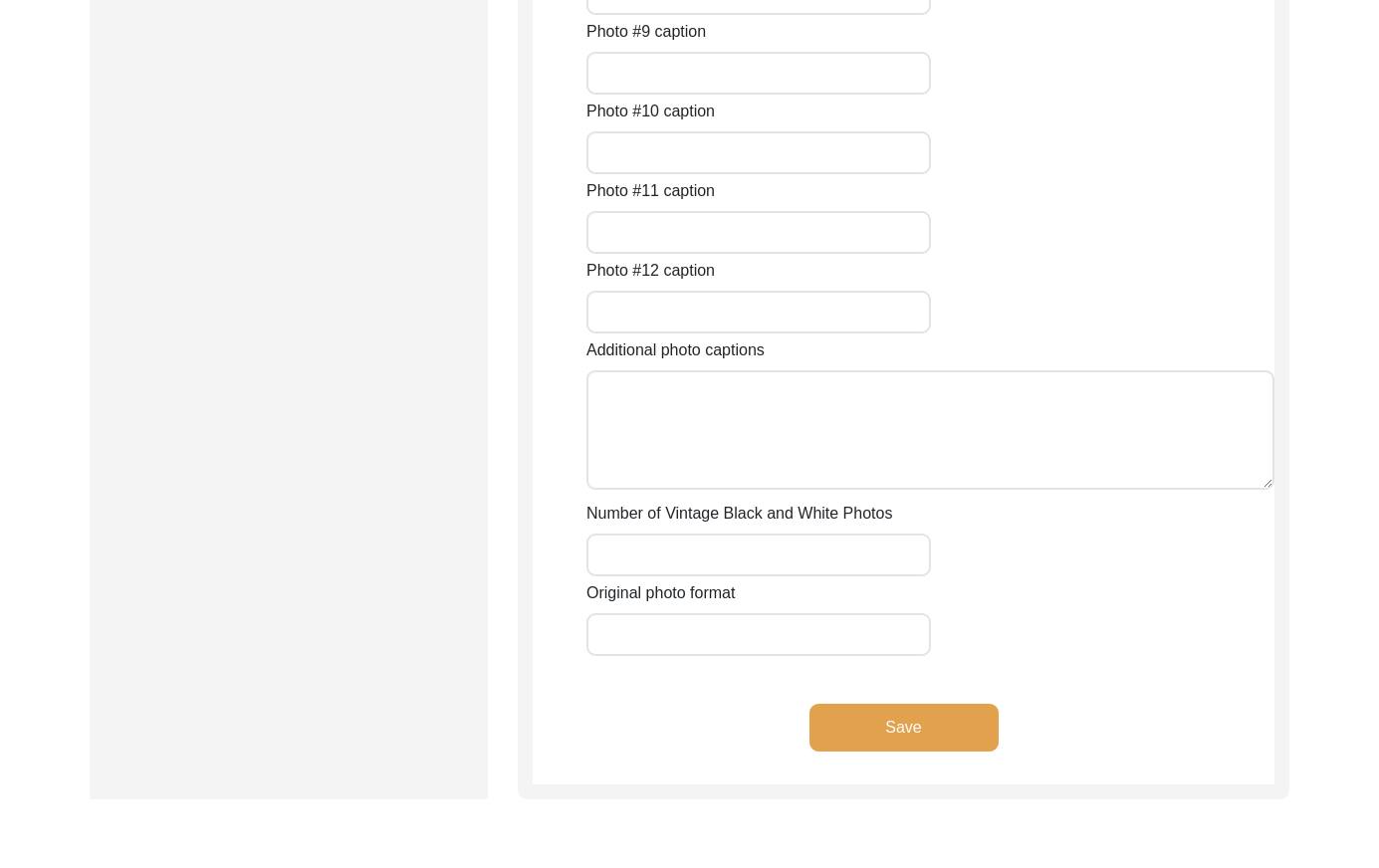 scroll, scrollTop: 1954, scrollLeft: 0, axis: vertical 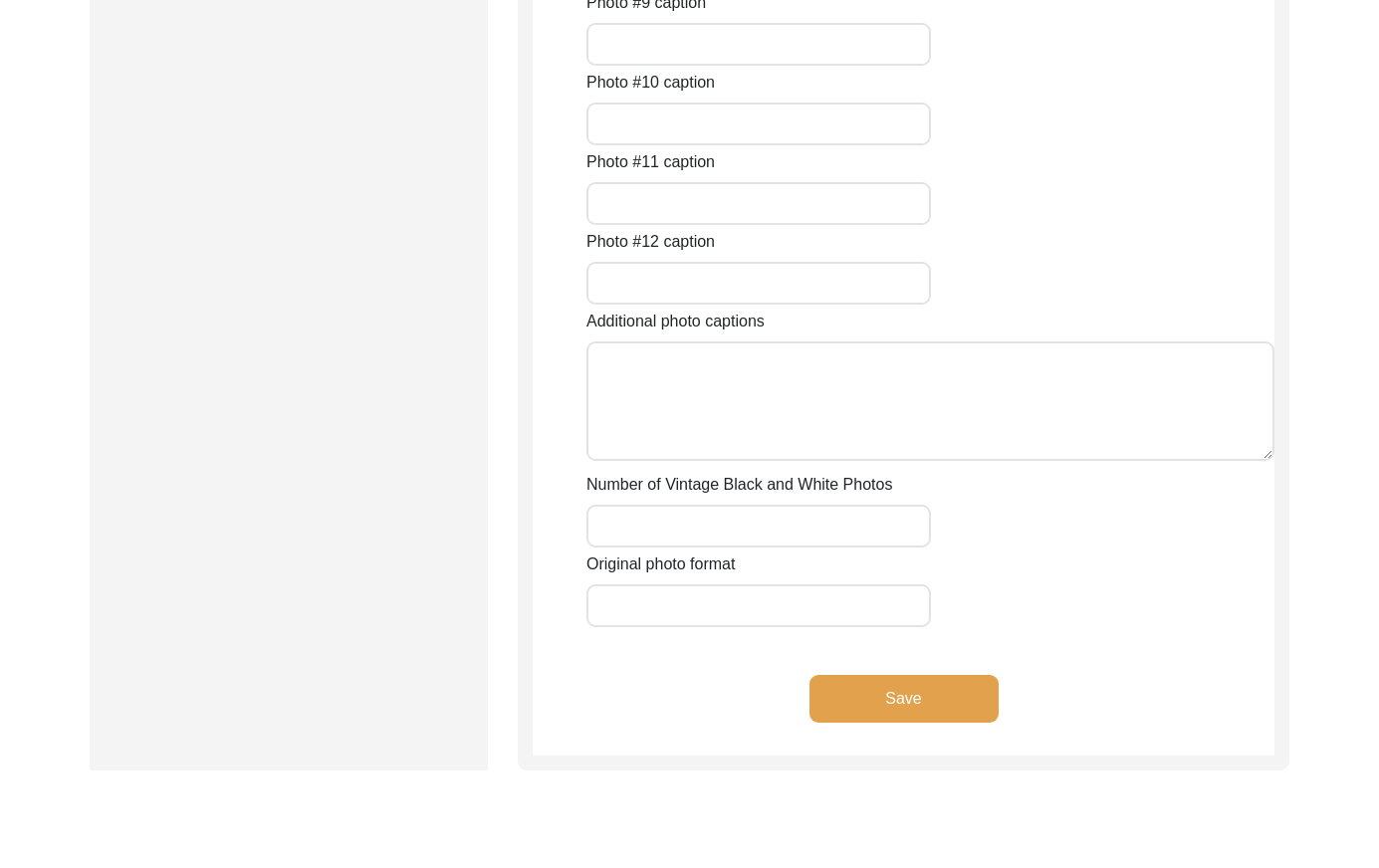 click on "View Photo" 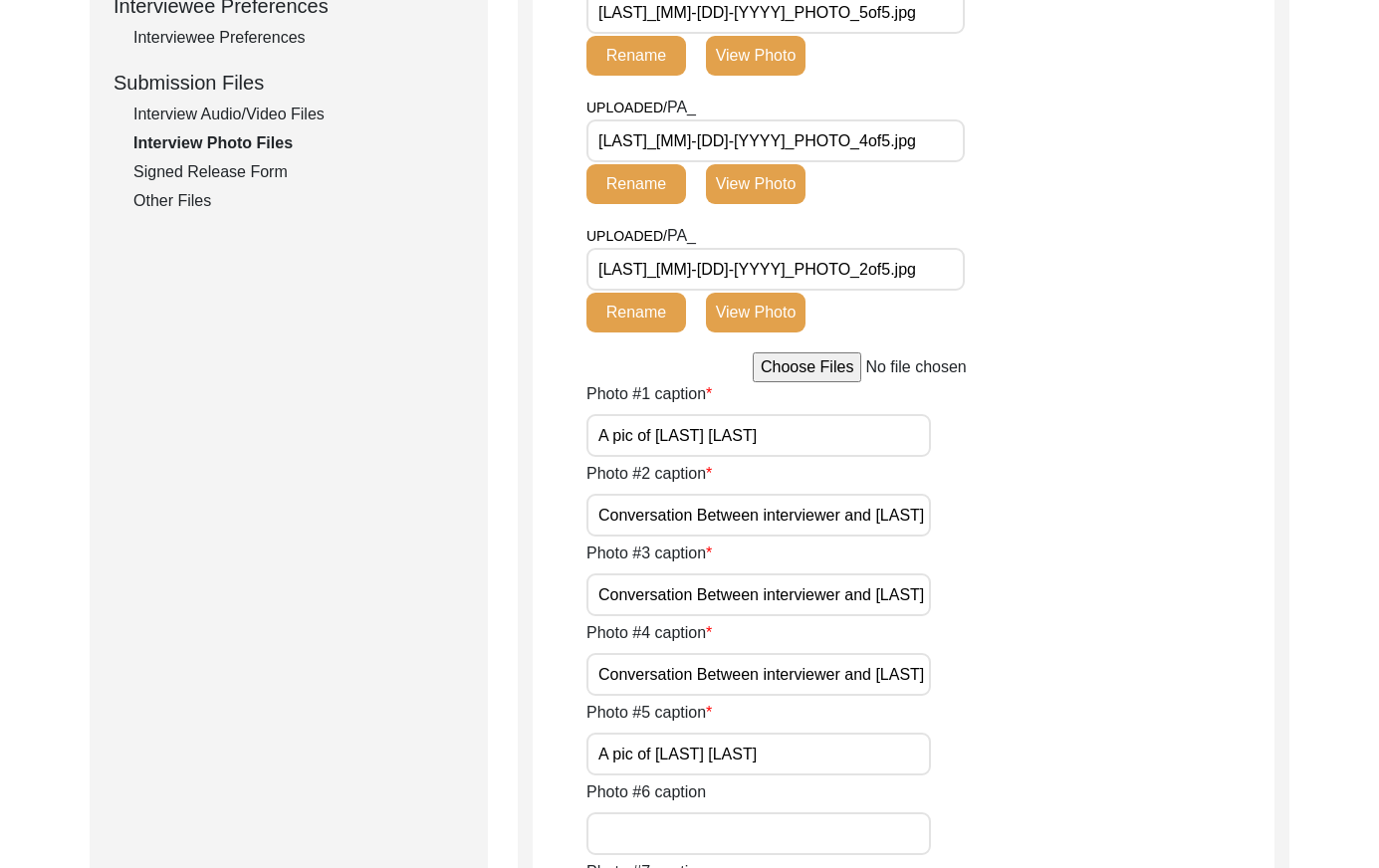 scroll, scrollTop: 941, scrollLeft: 0, axis: vertical 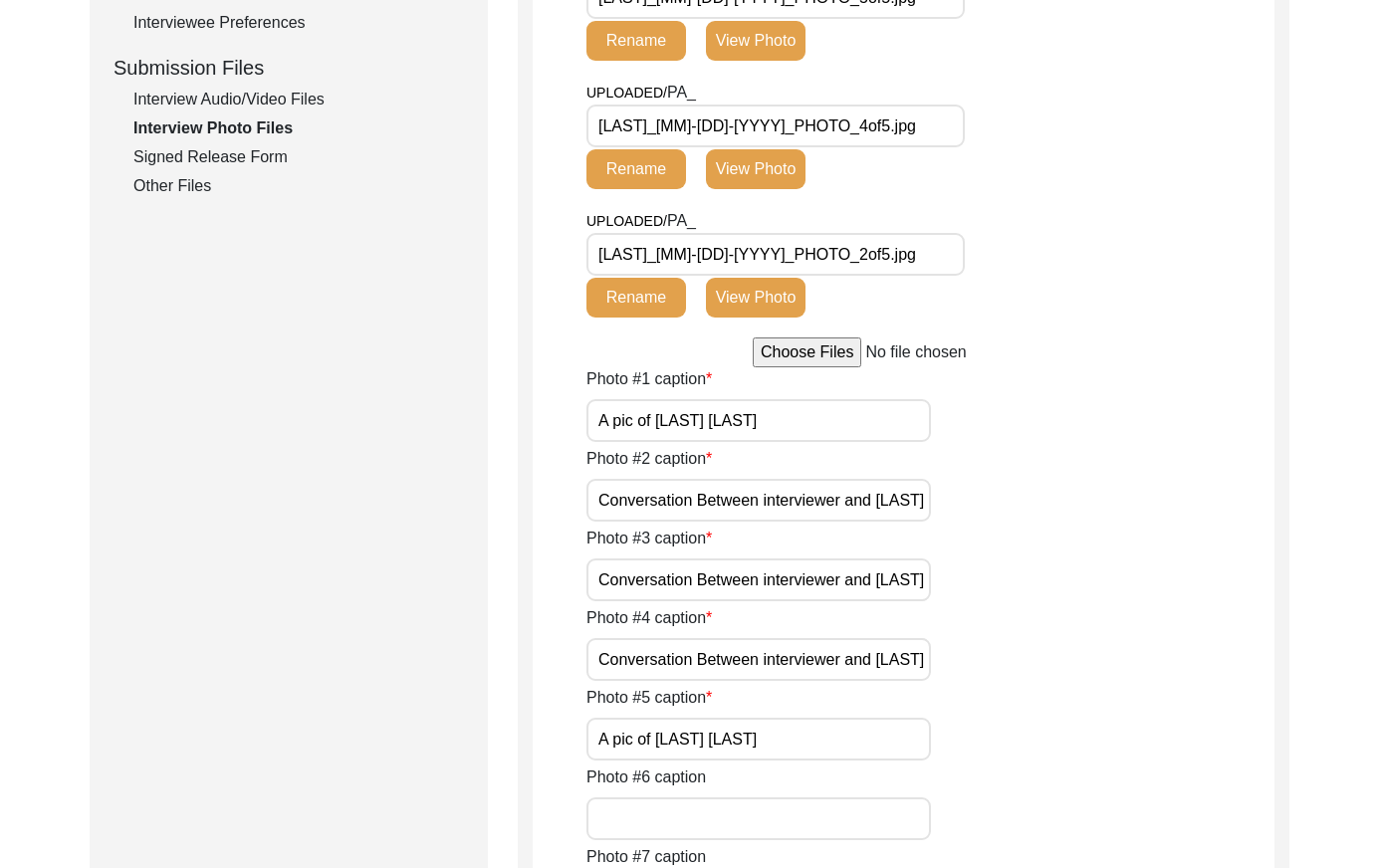 click on "View Photo" 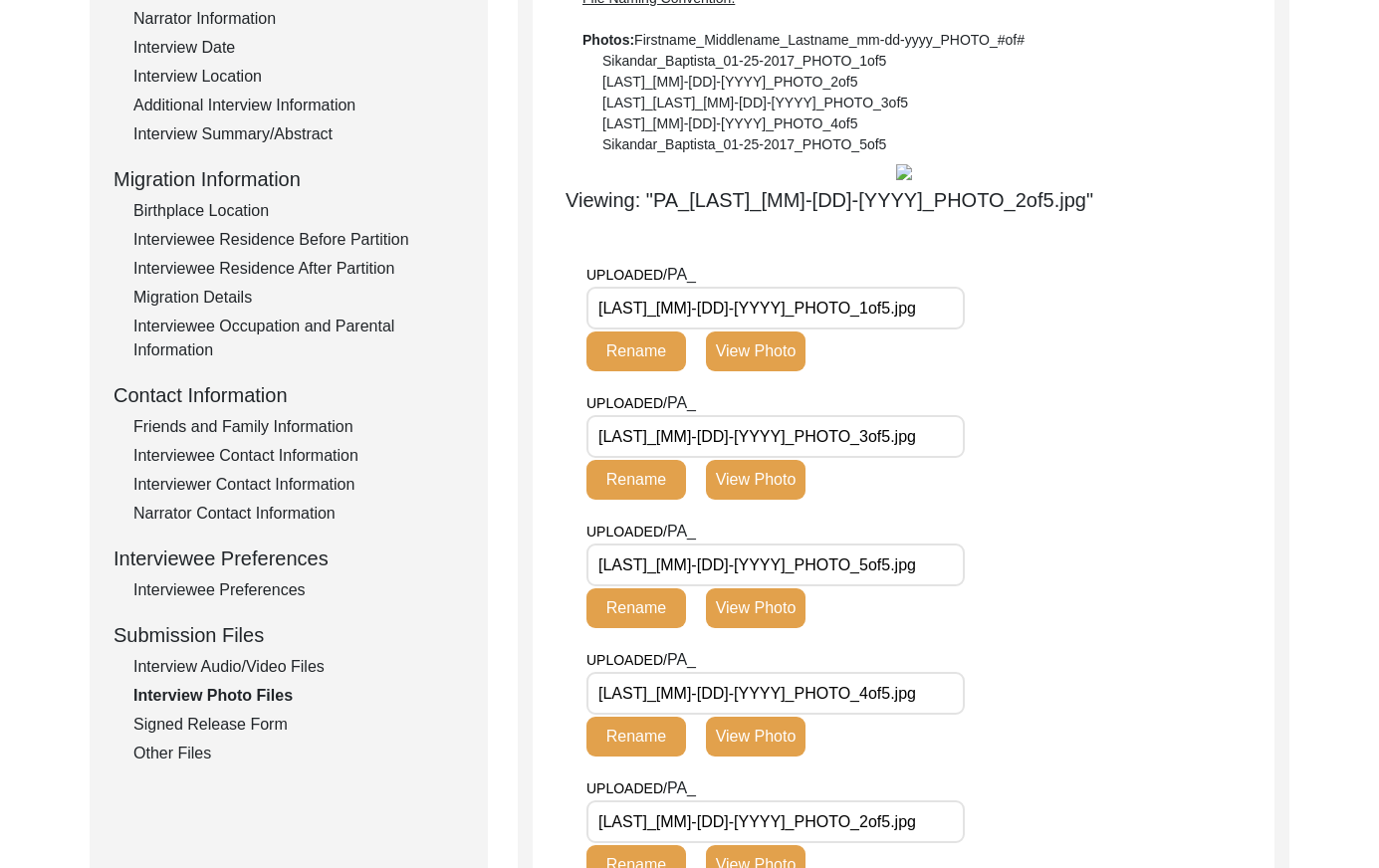scroll, scrollTop: 383, scrollLeft: 0, axis: vertical 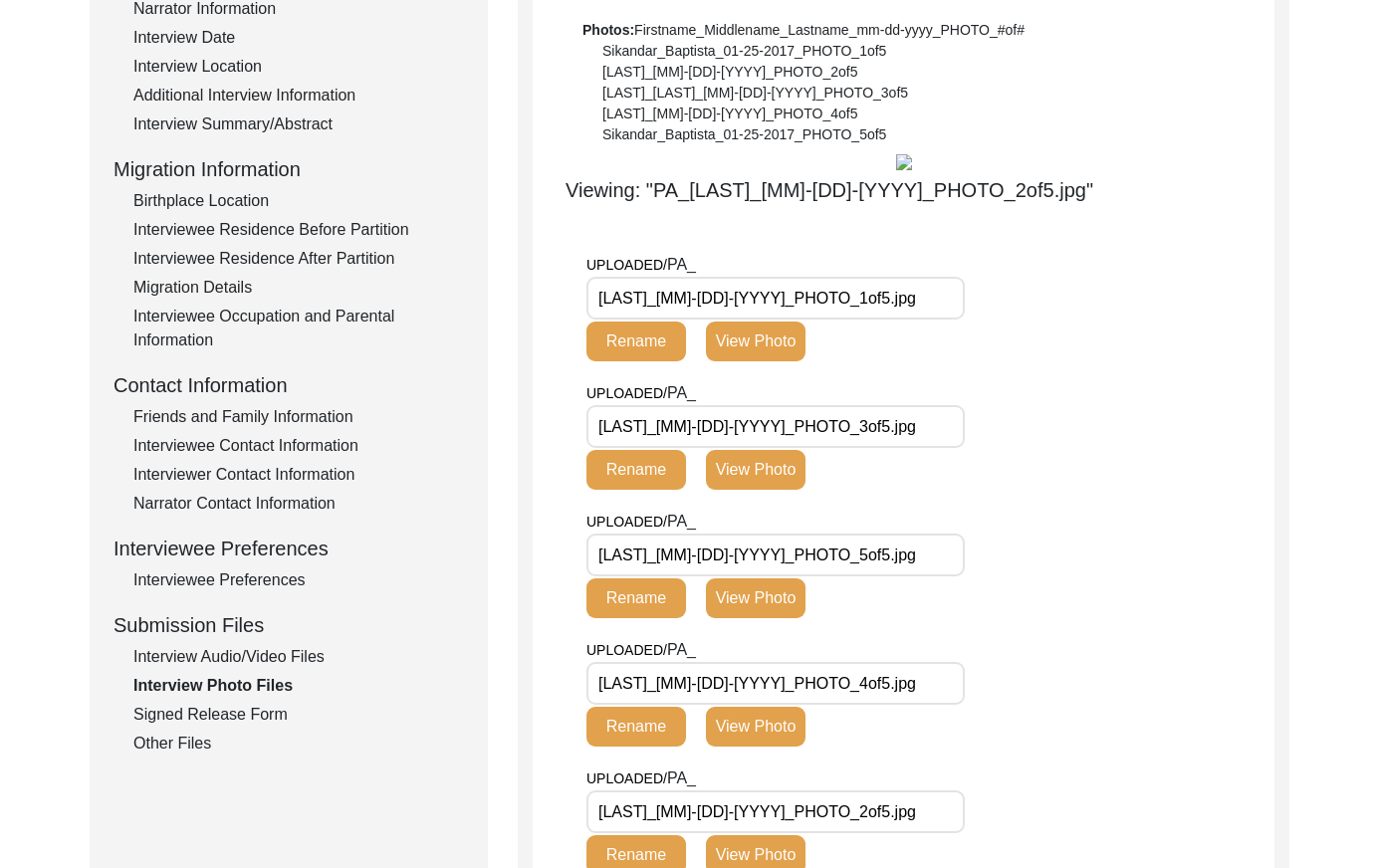 drag, startPoint x: 839, startPoint y: 541, endPoint x: 486, endPoint y: 522, distance: 353.511 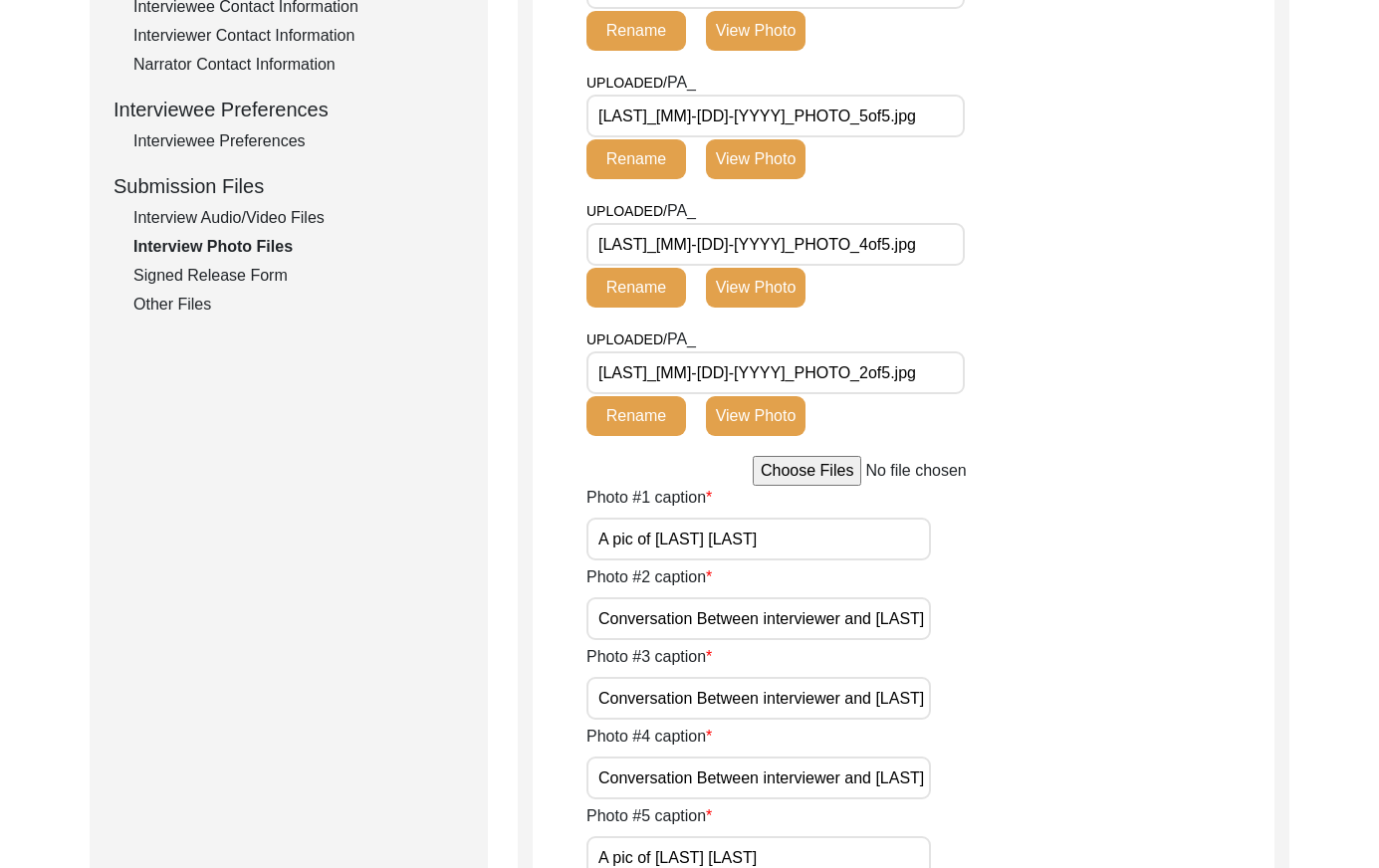 scroll, scrollTop: 790, scrollLeft: 0, axis: vertical 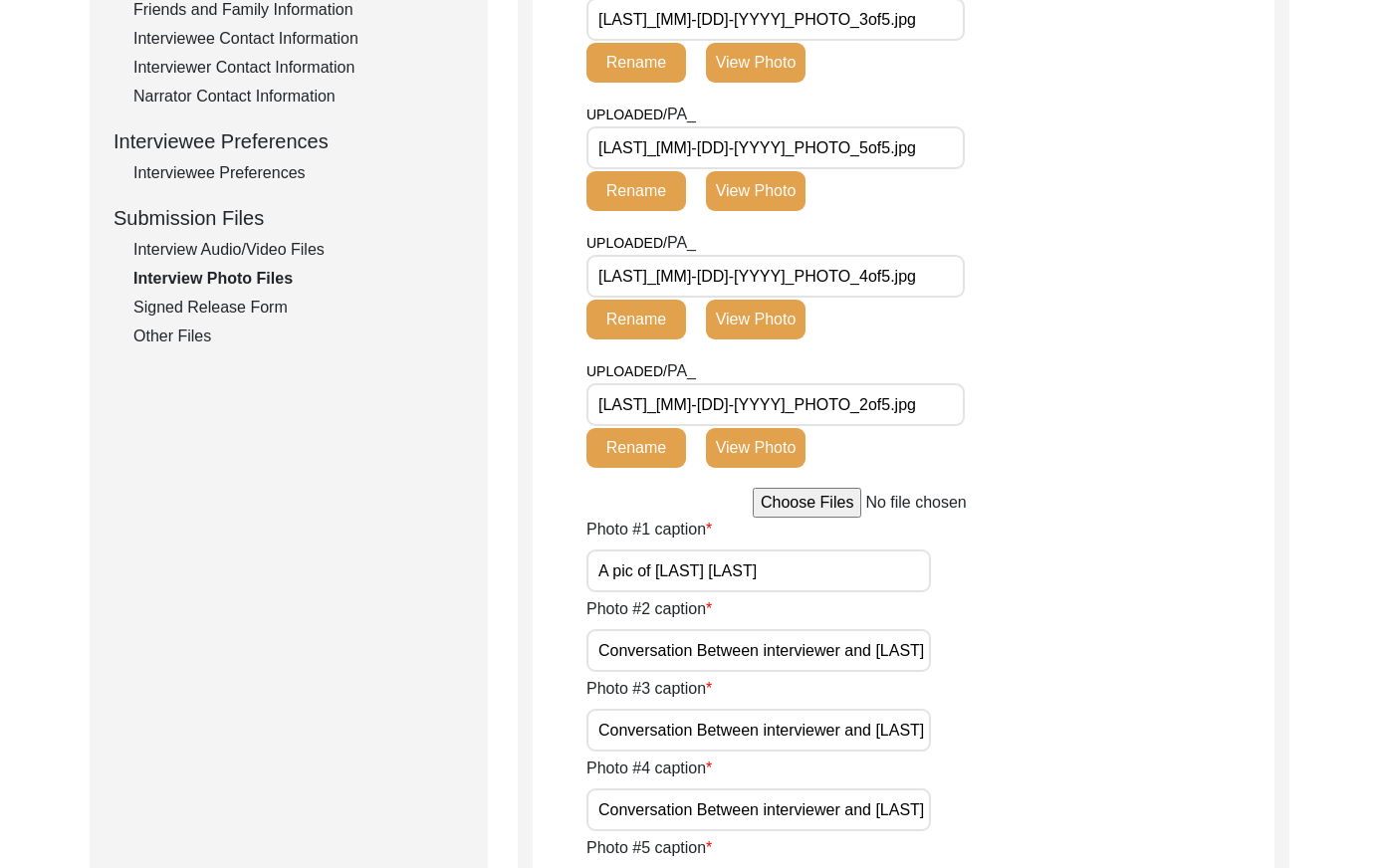 click on "View Photo" 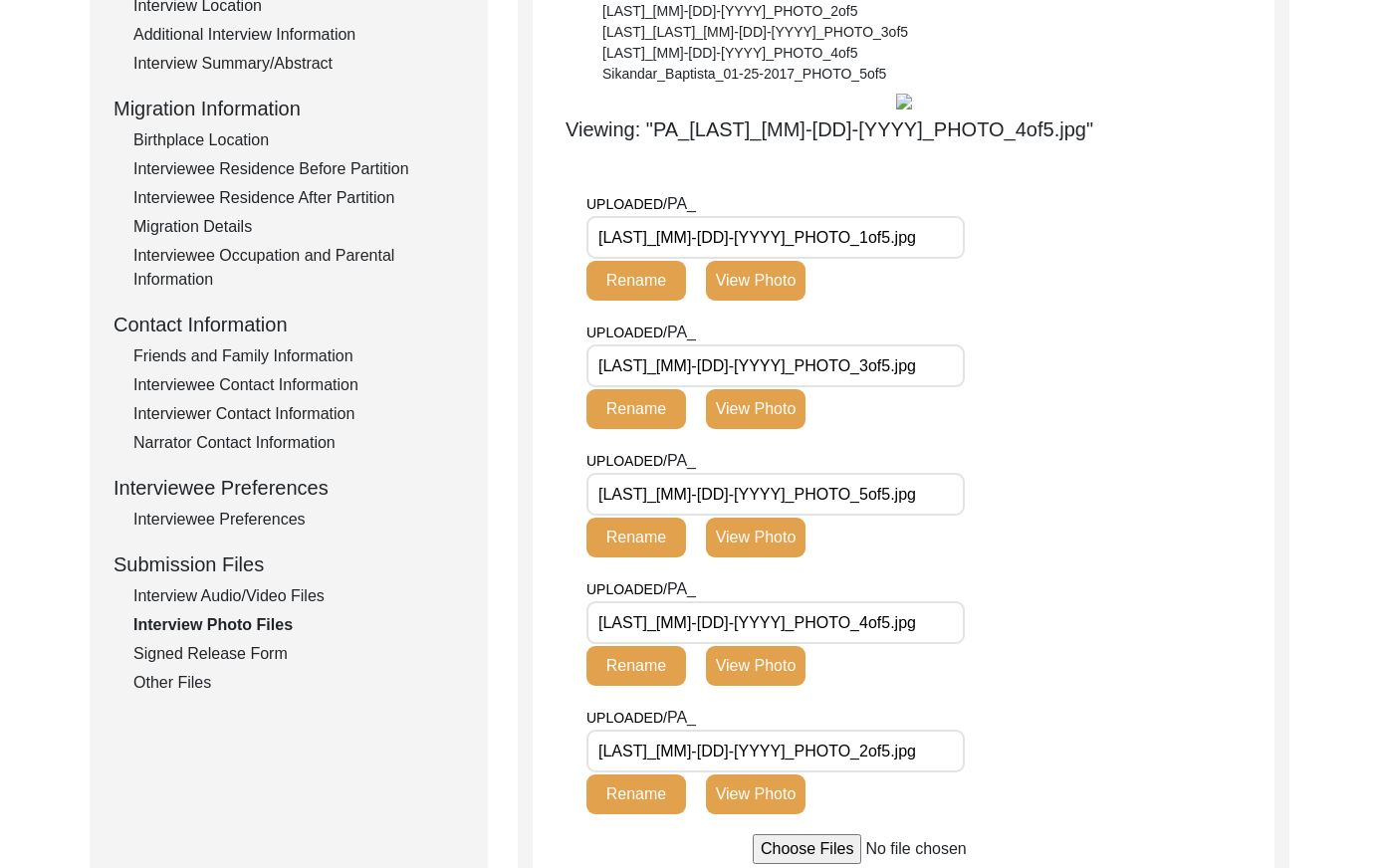 scroll, scrollTop: 426, scrollLeft: 0, axis: vertical 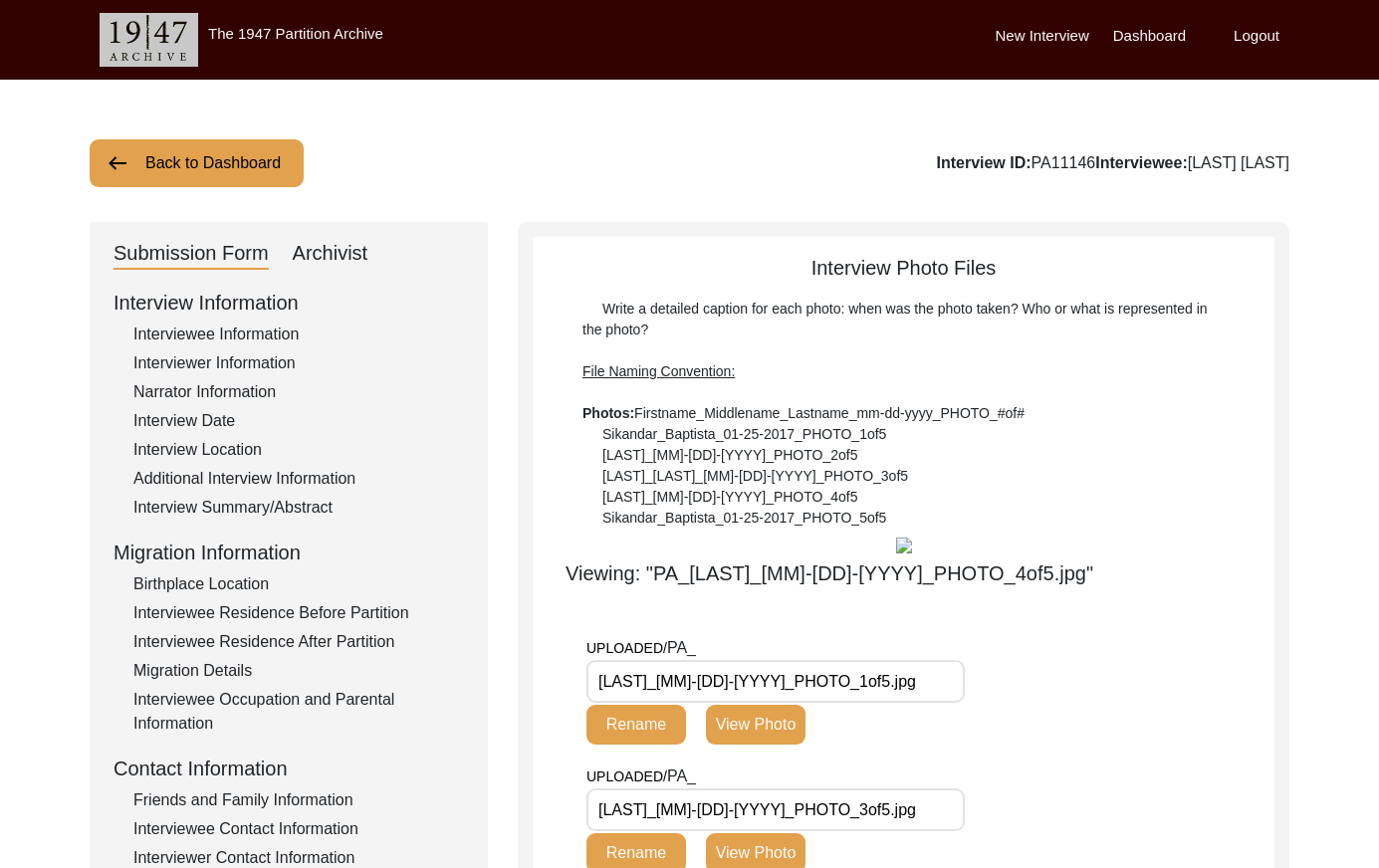 click on "Back to Dashboard" 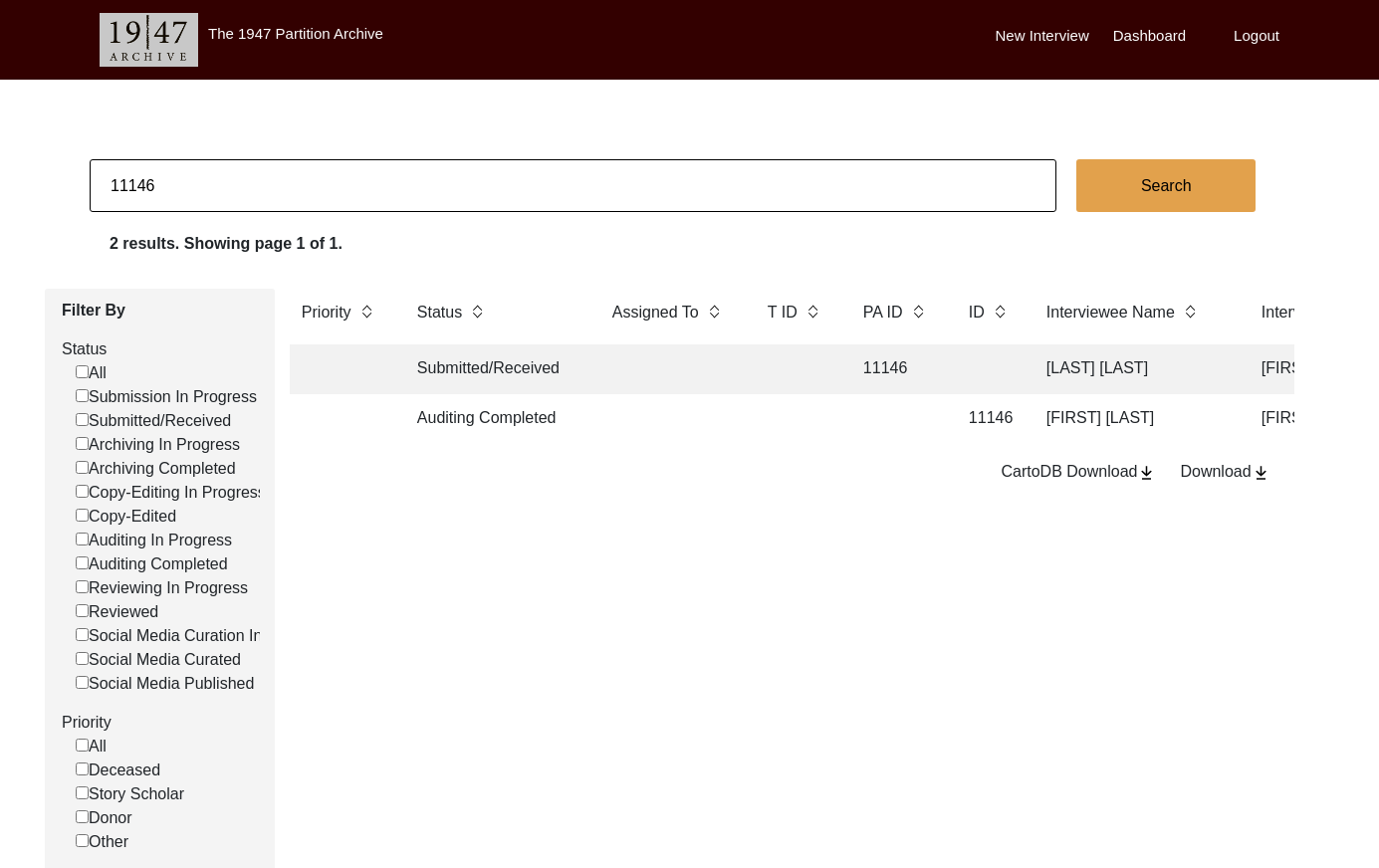 click on "11146" 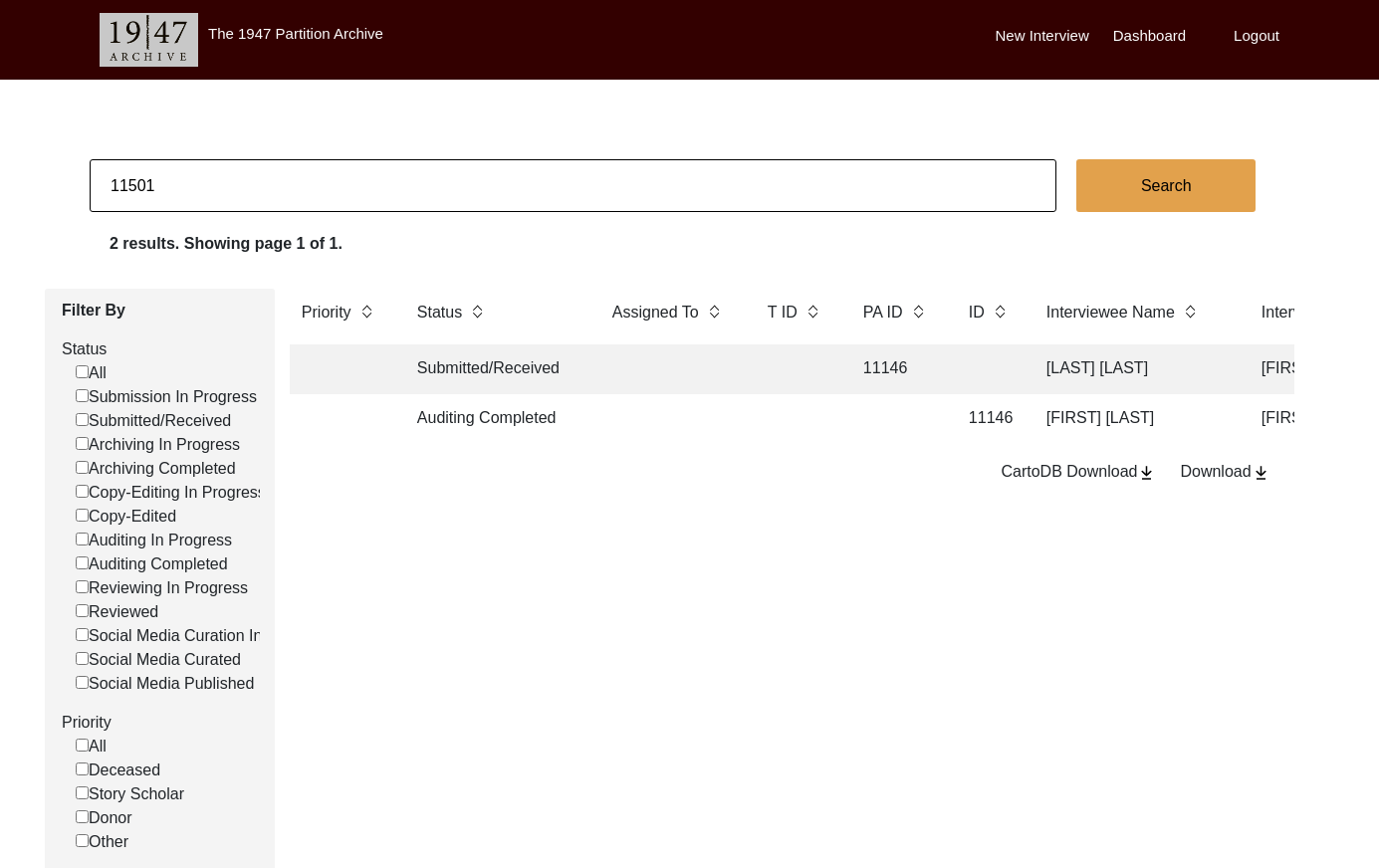 type on "11501" 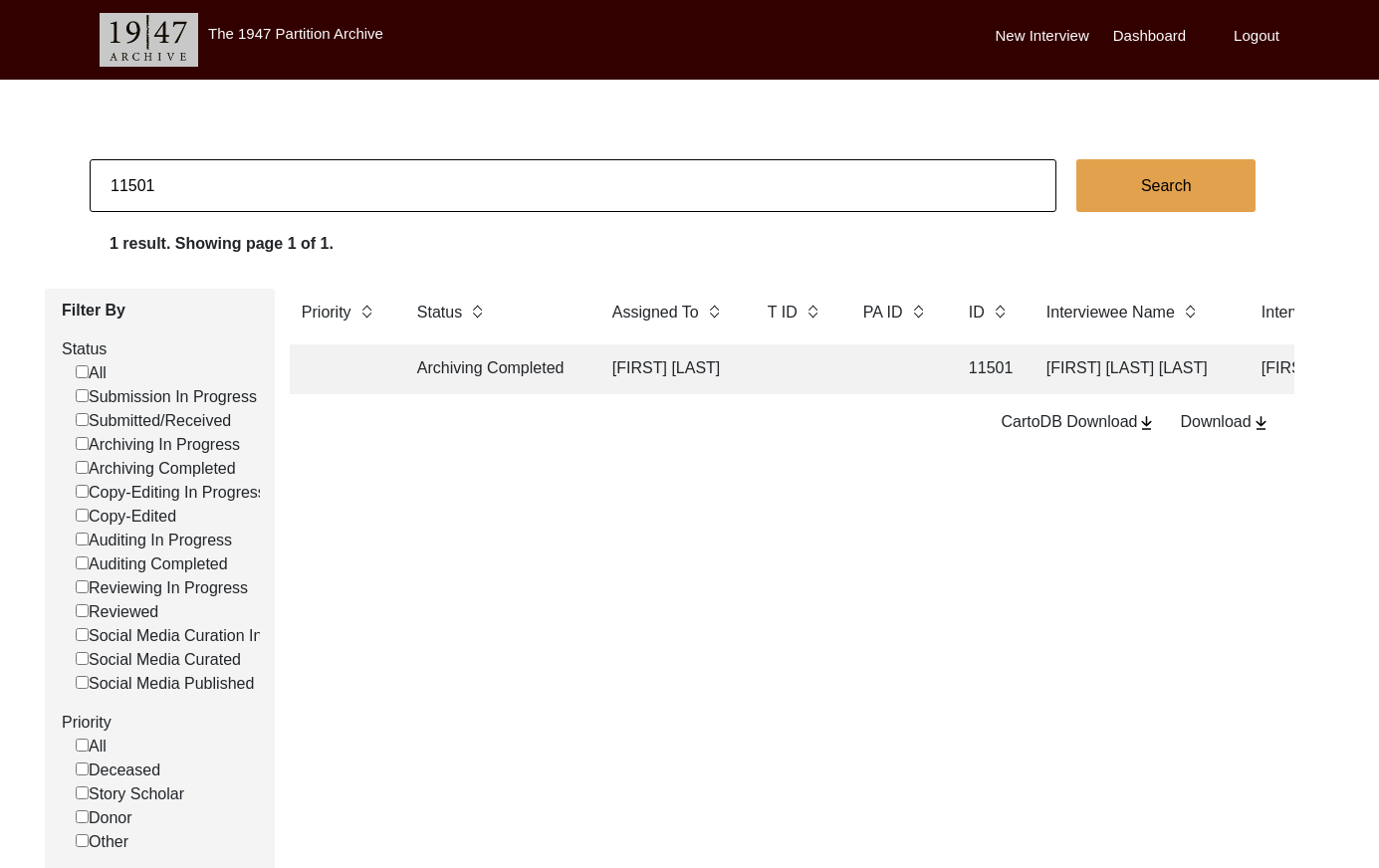click 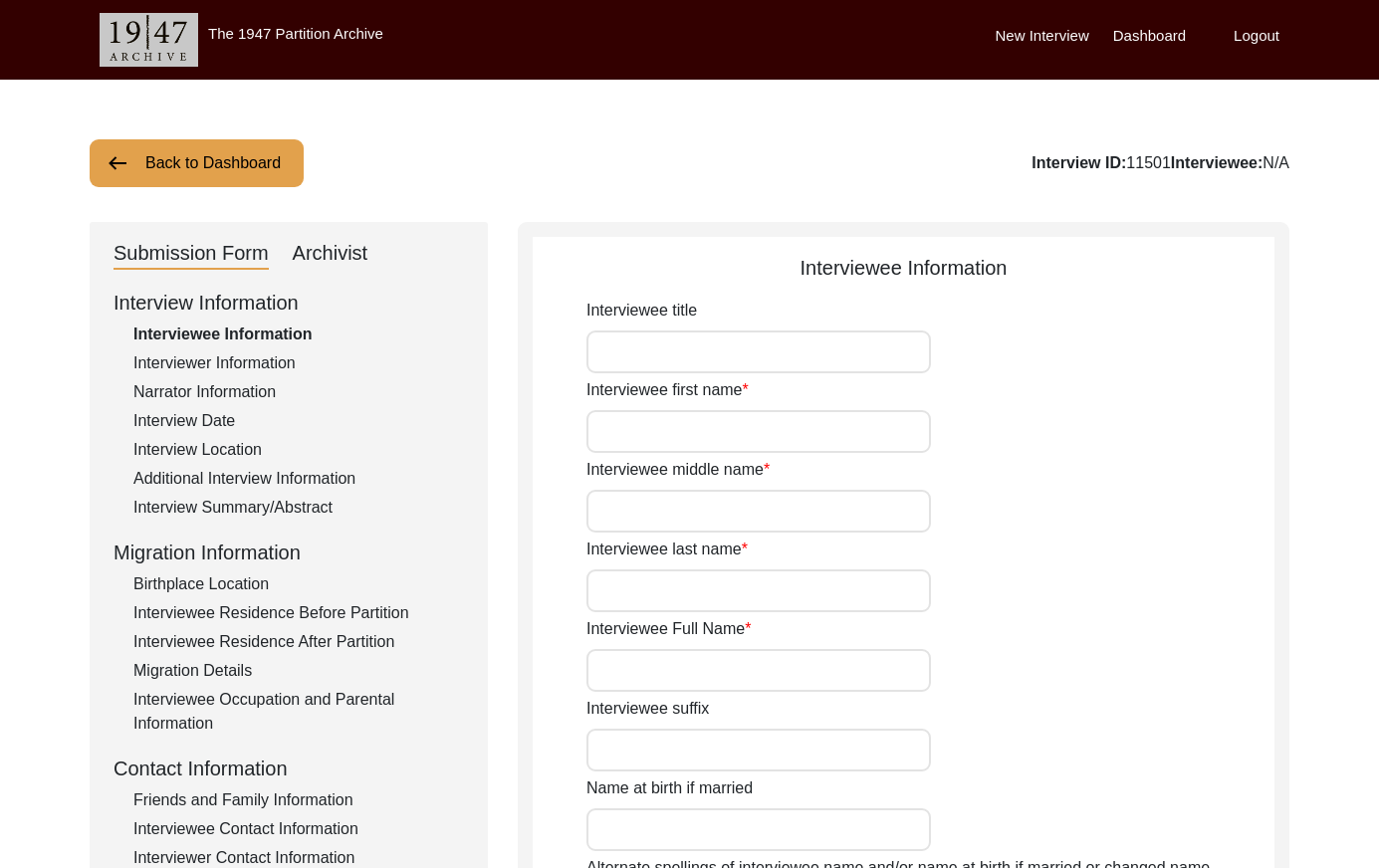 type on "Mr." 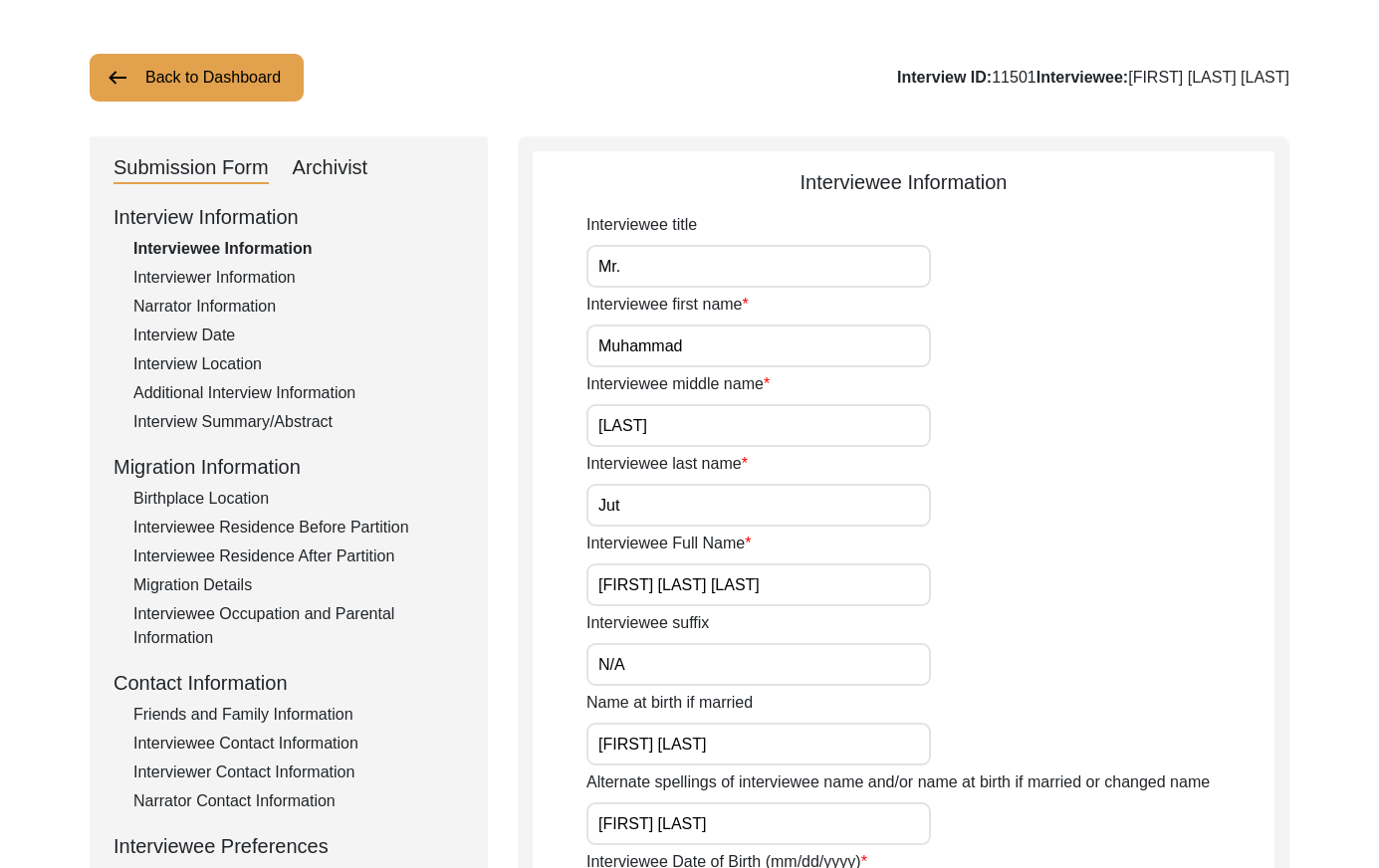 scroll, scrollTop: 42, scrollLeft: 0, axis: vertical 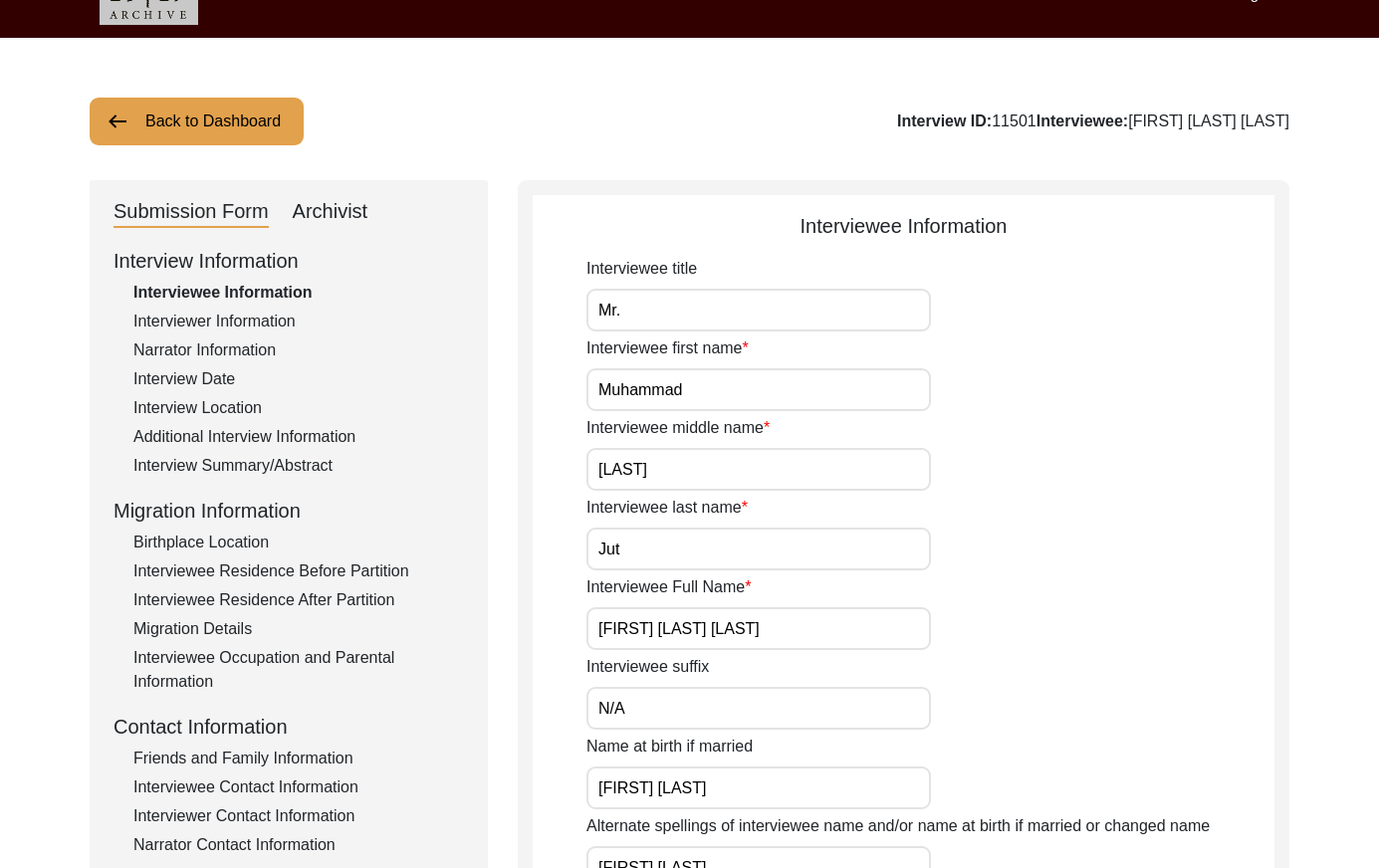 drag, startPoint x: 348, startPoint y: 202, endPoint x: 399, endPoint y: 223, distance: 55.154329 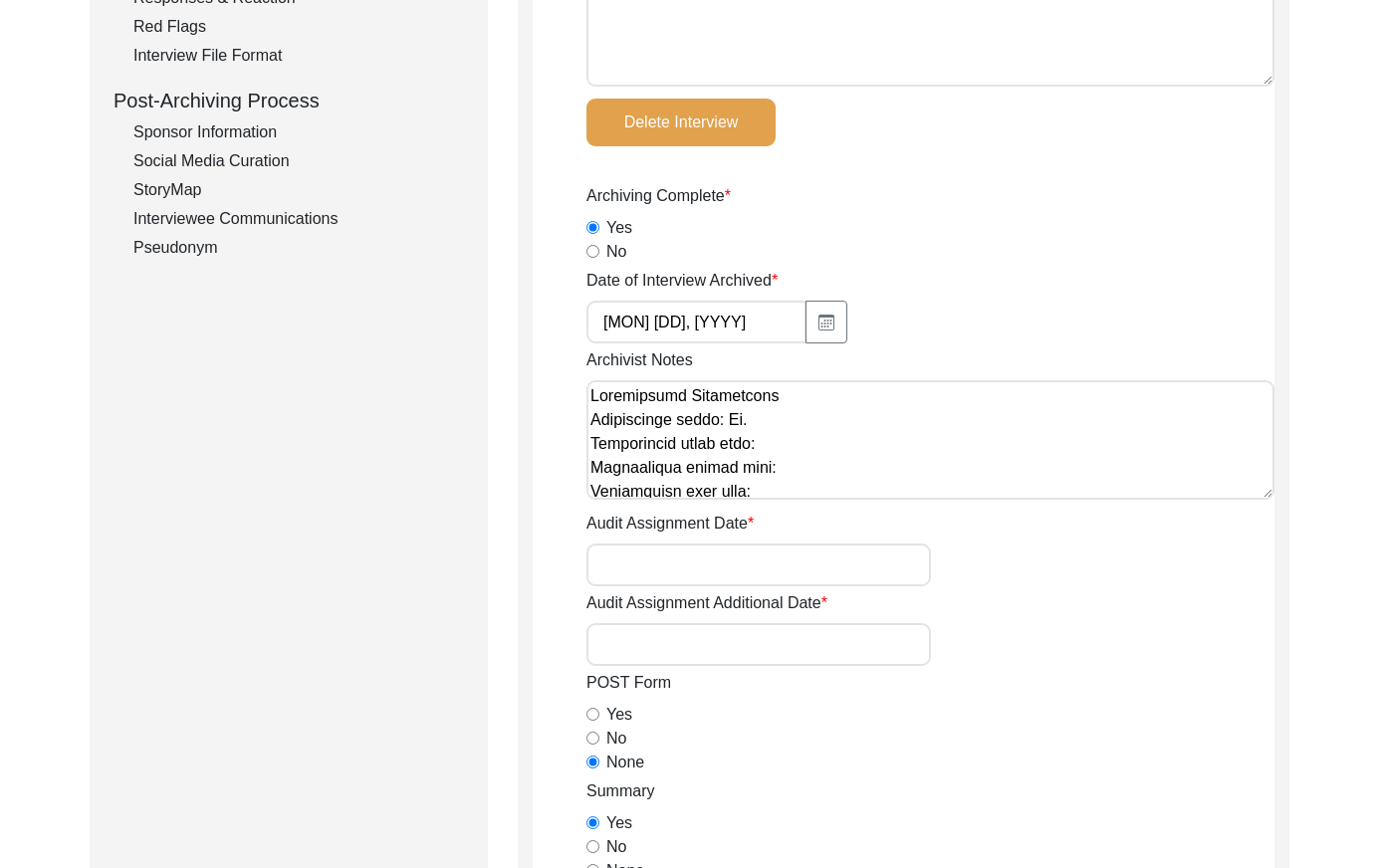scroll, scrollTop: 749, scrollLeft: 0, axis: vertical 